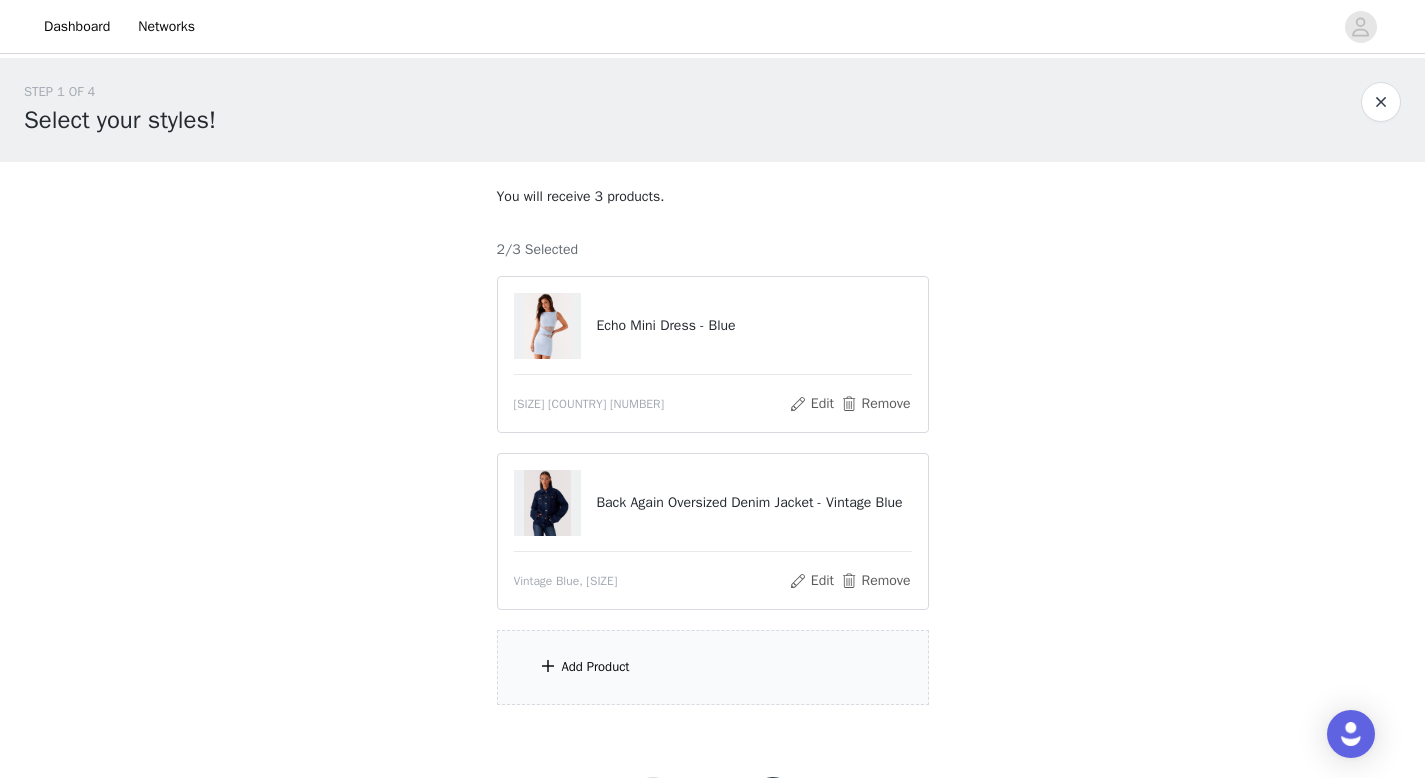 scroll, scrollTop: 70, scrollLeft: 0, axis: vertical 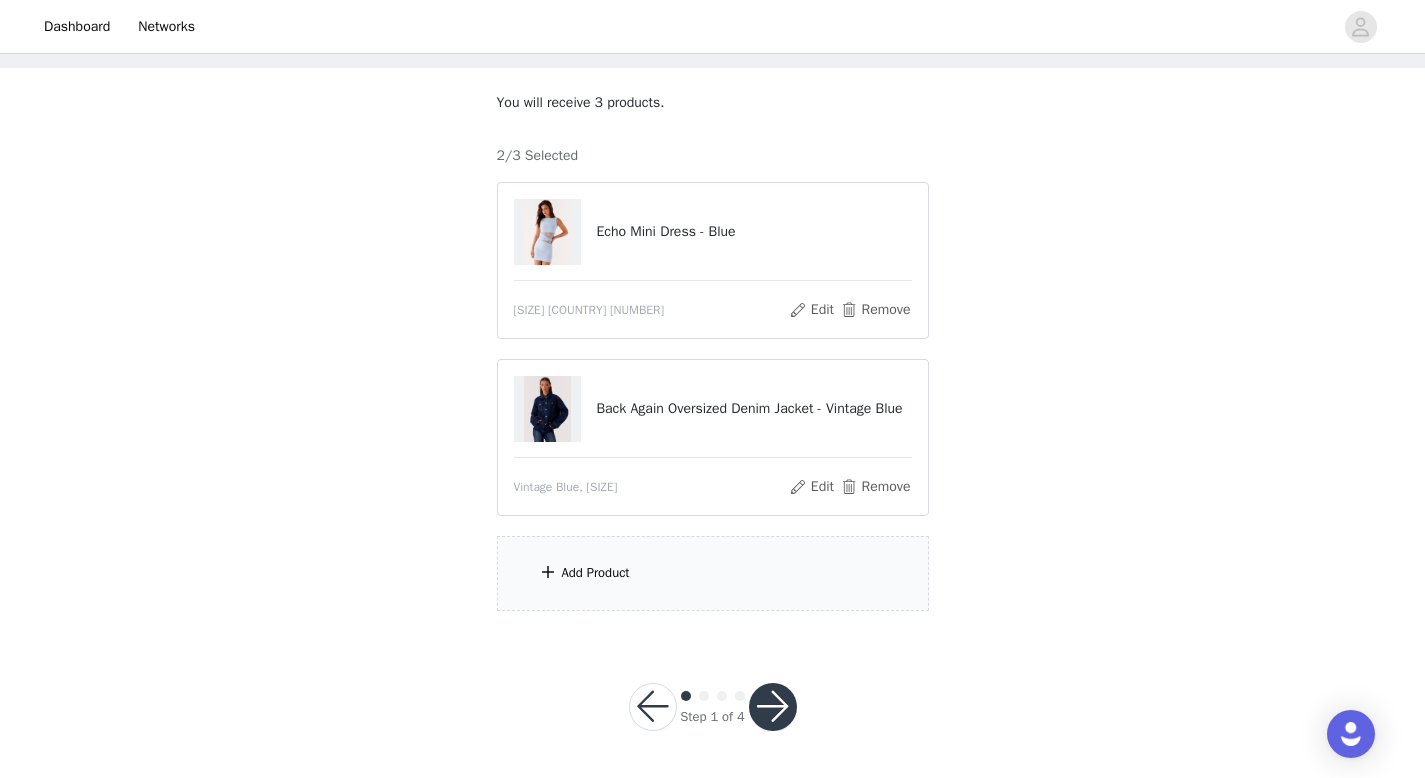 click on "Add Product" at bounding box center [713, 573] 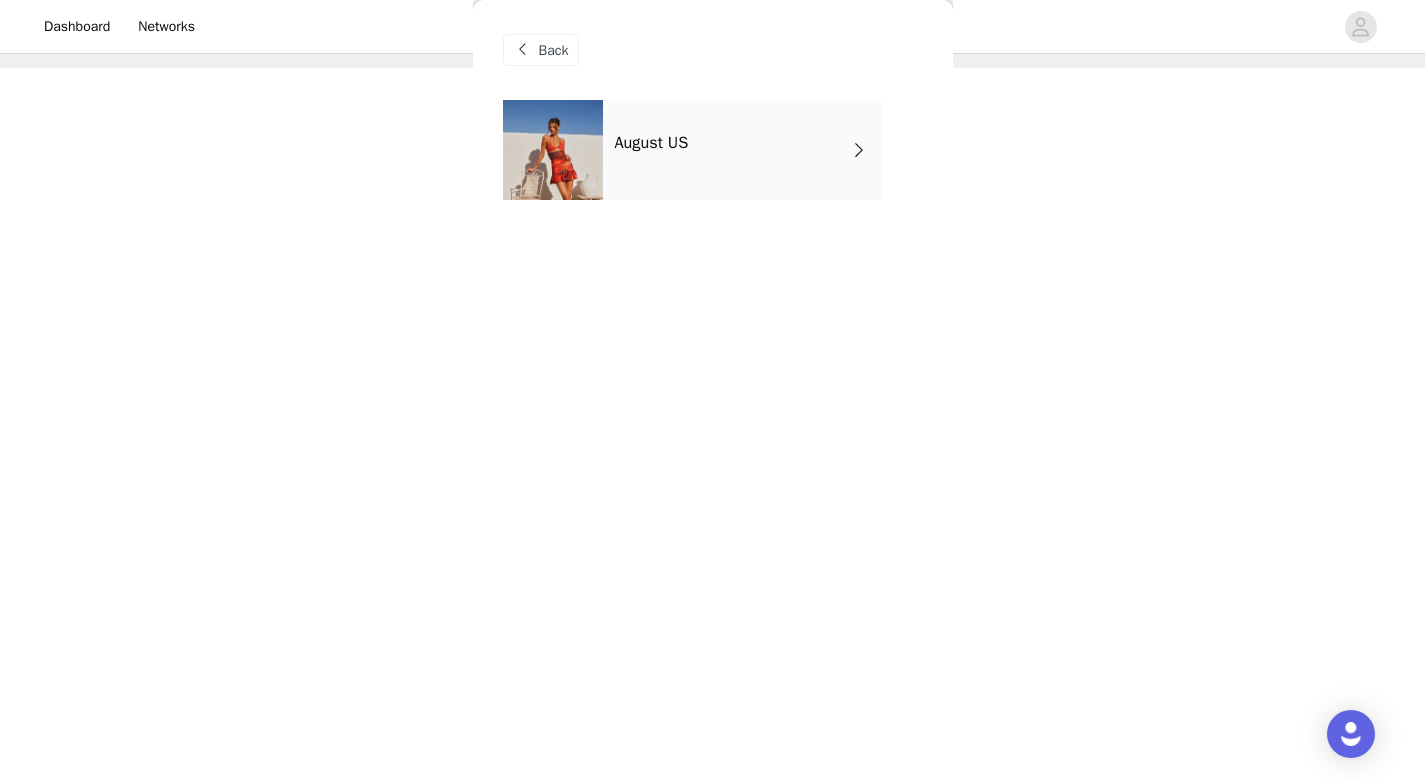 click on "August US" at bounding box center [742, 150] 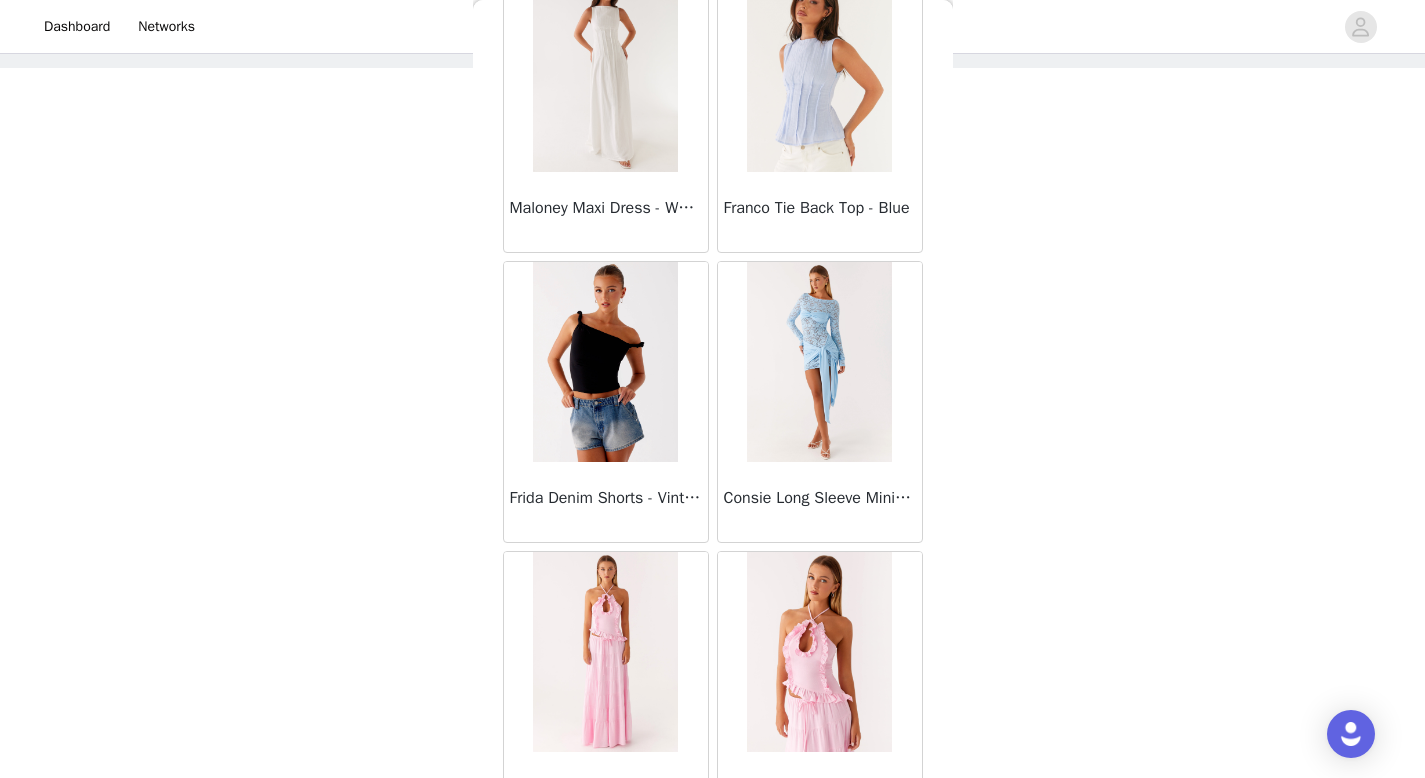 scroll, scrollTop: 2282, scrollLeft: 0, axis: vertical 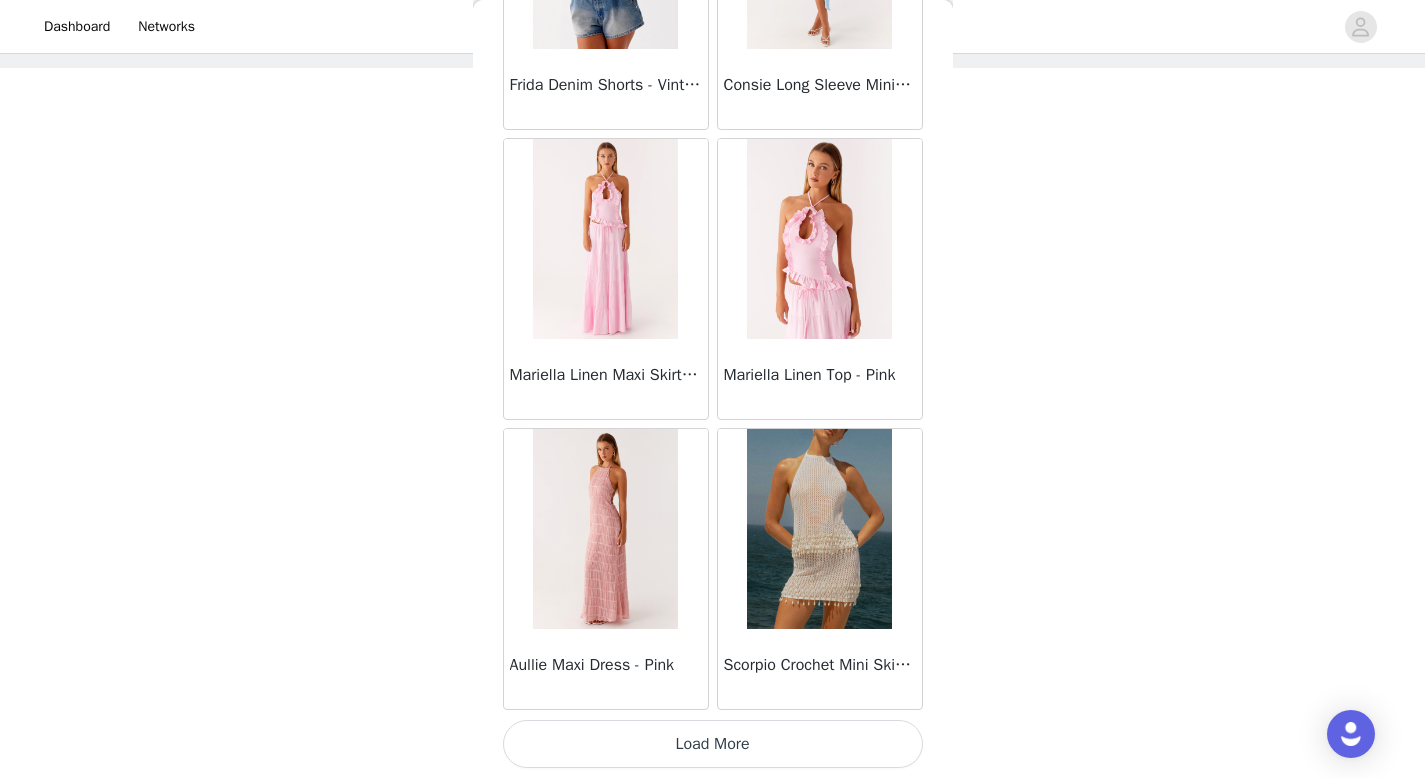 click on "Load More" at bounding box center (713, 744) 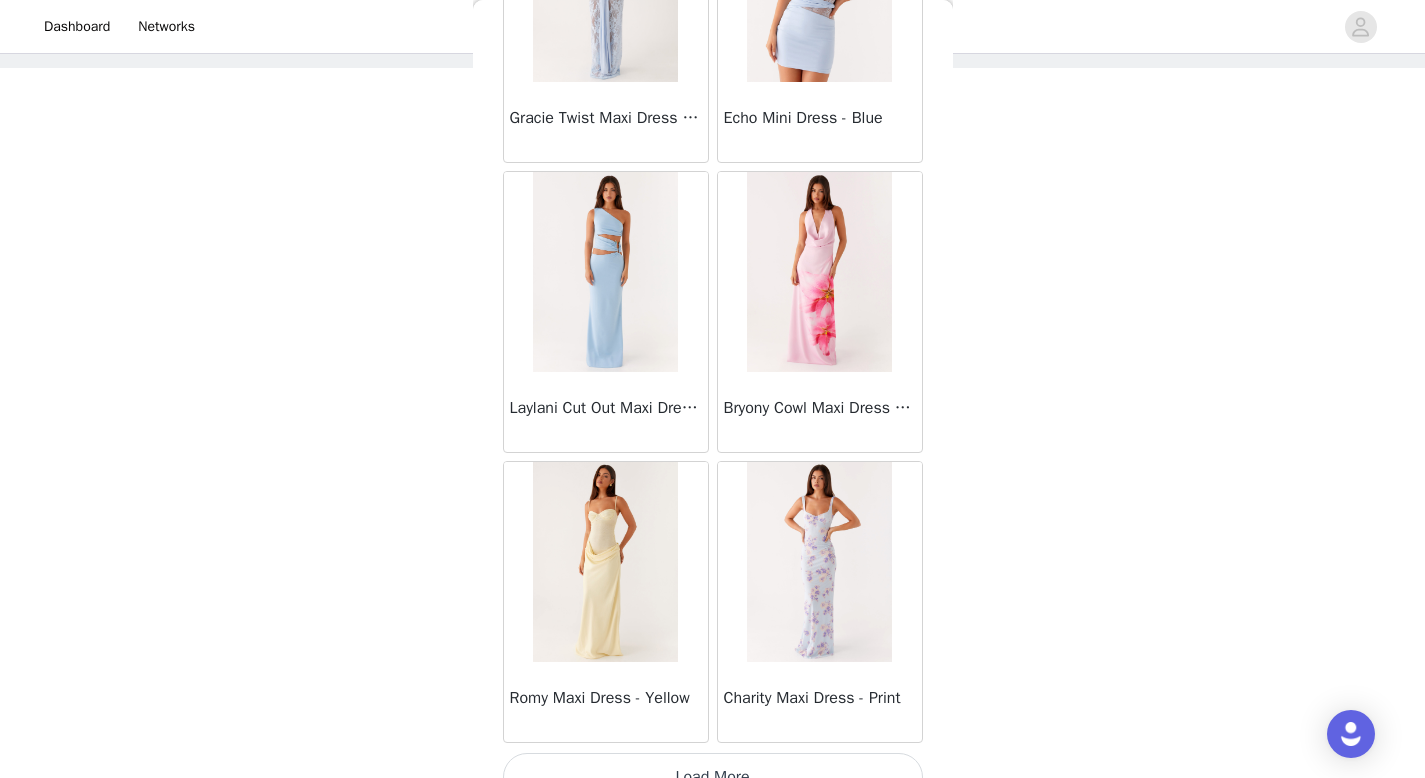 scroll, scrollTop: 5182, scrollLeft: 0, axis: vertical 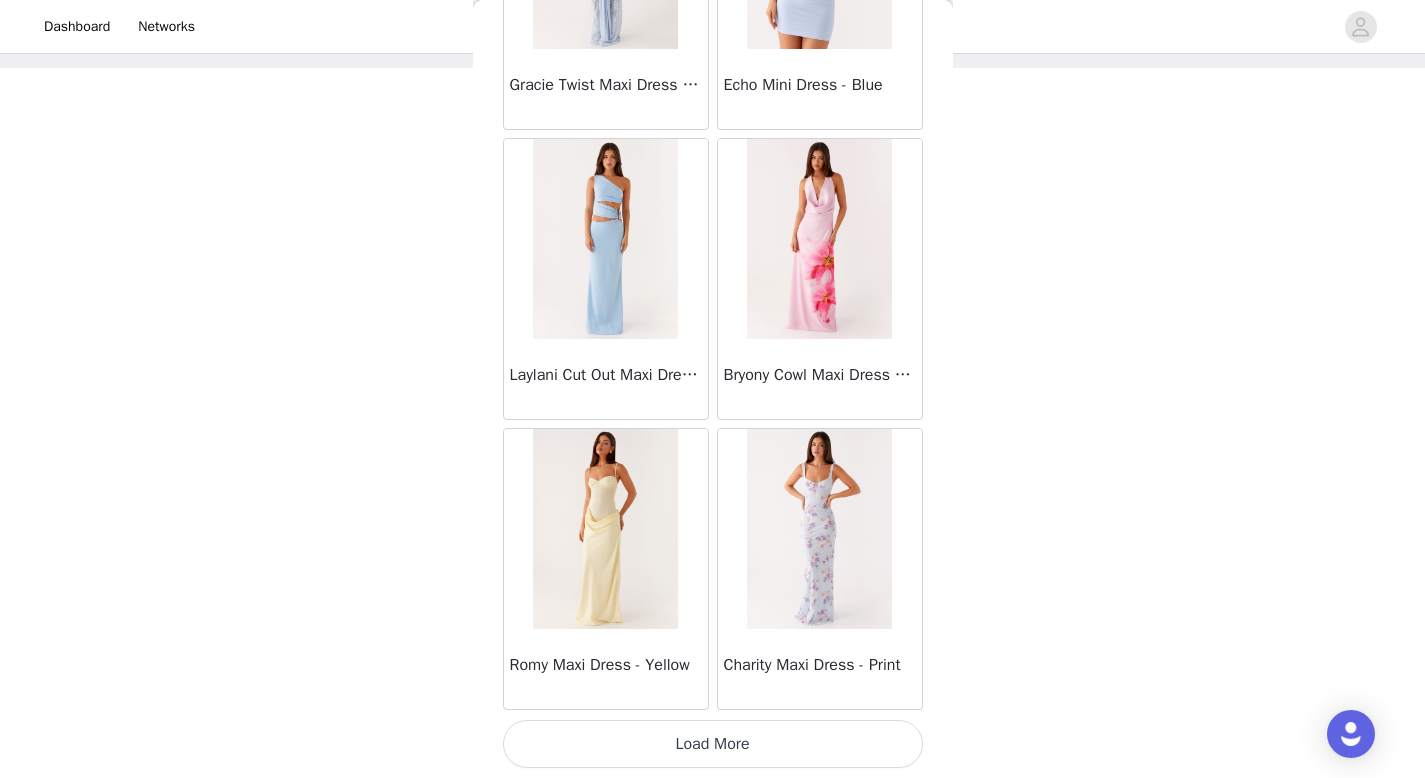 click on "Load More" at bounding box center [713, 744] 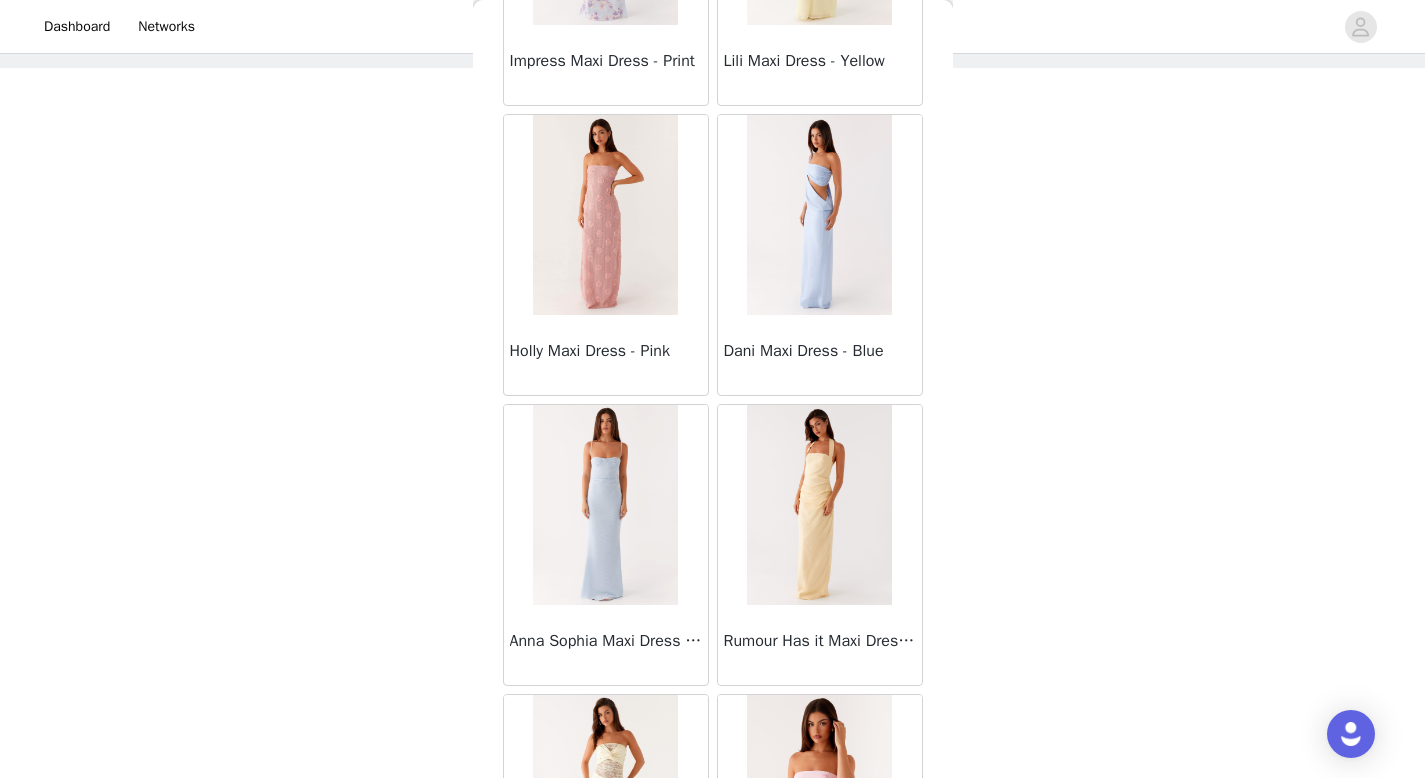 scroll, scrollTop: 8082, scrollLeft: 0, axis: vertical 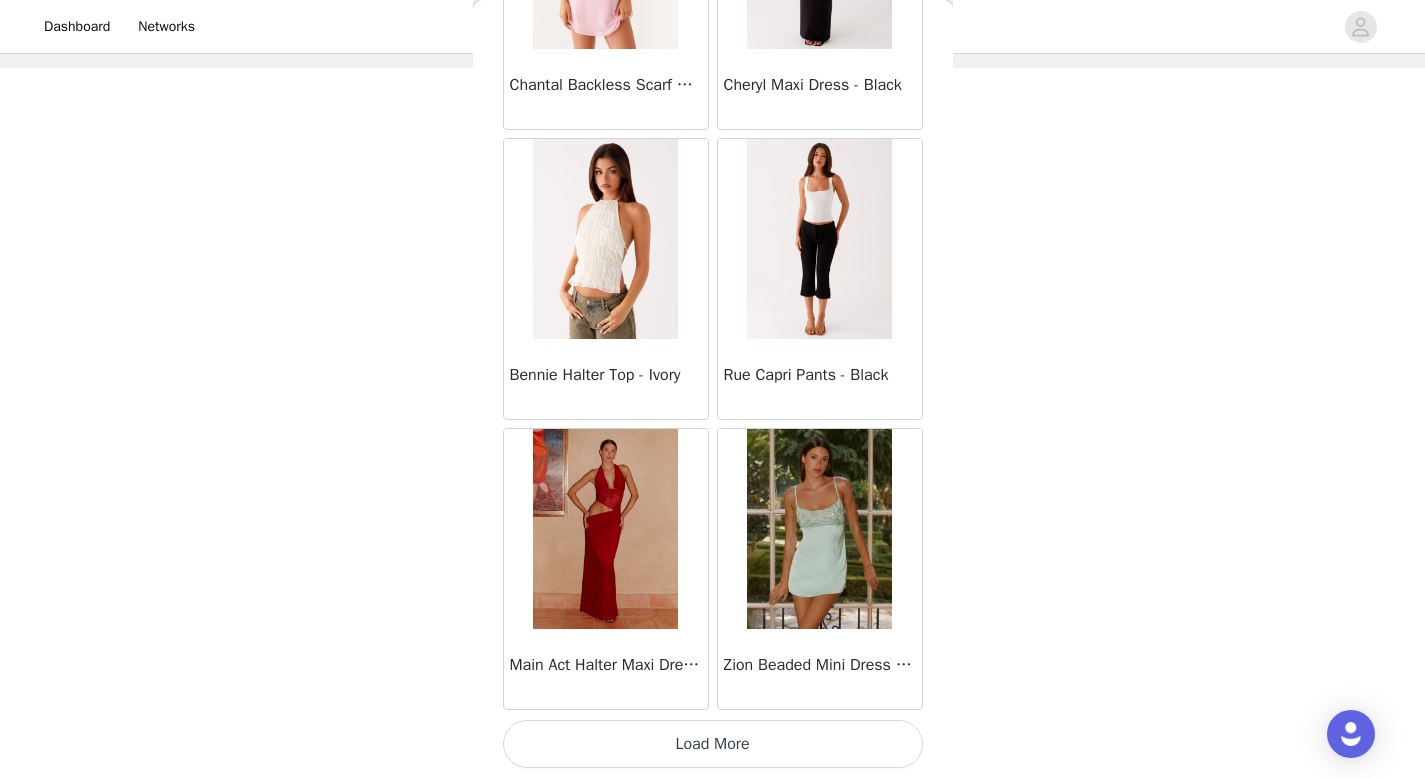 click at bounding box center (819, 239) 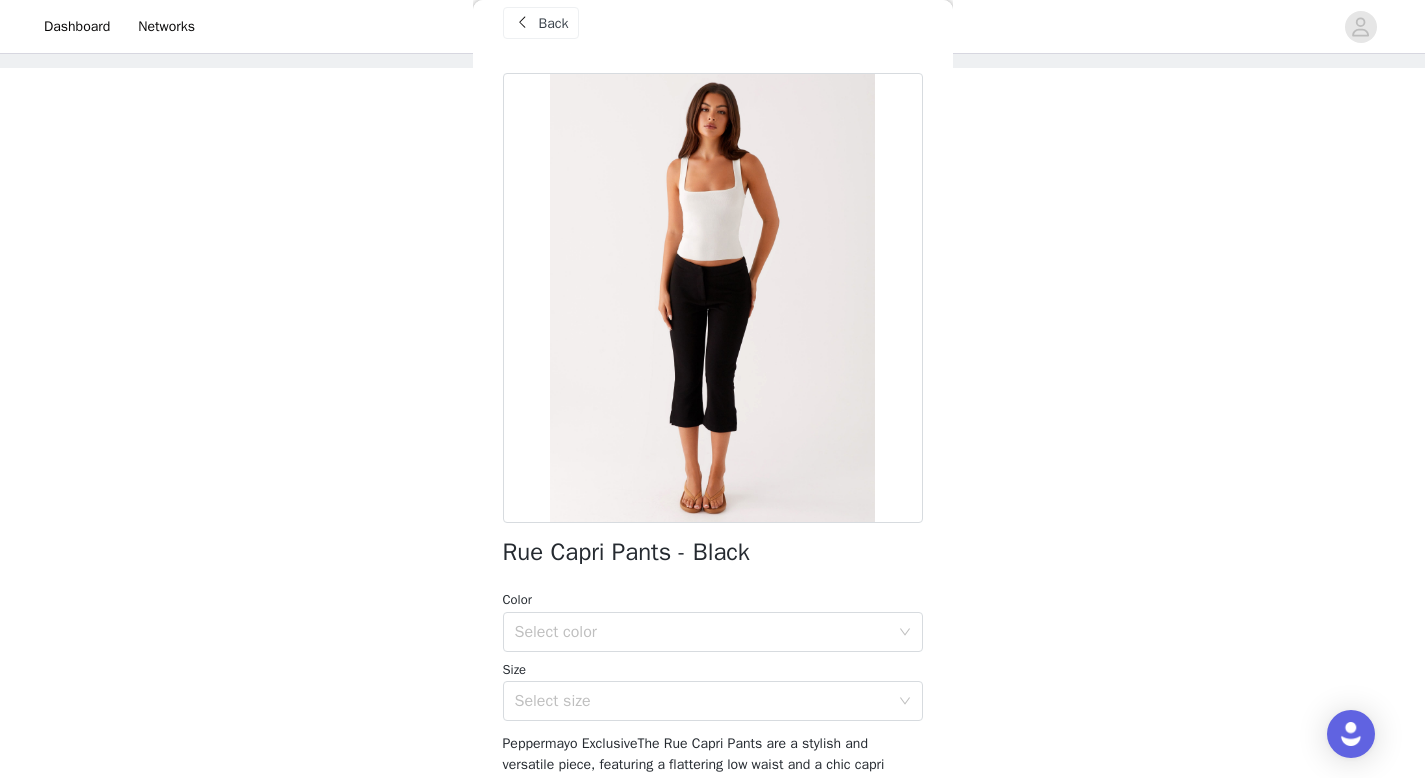scroll, scrollTop: 30, scrollLeft: 0, axis: vertical 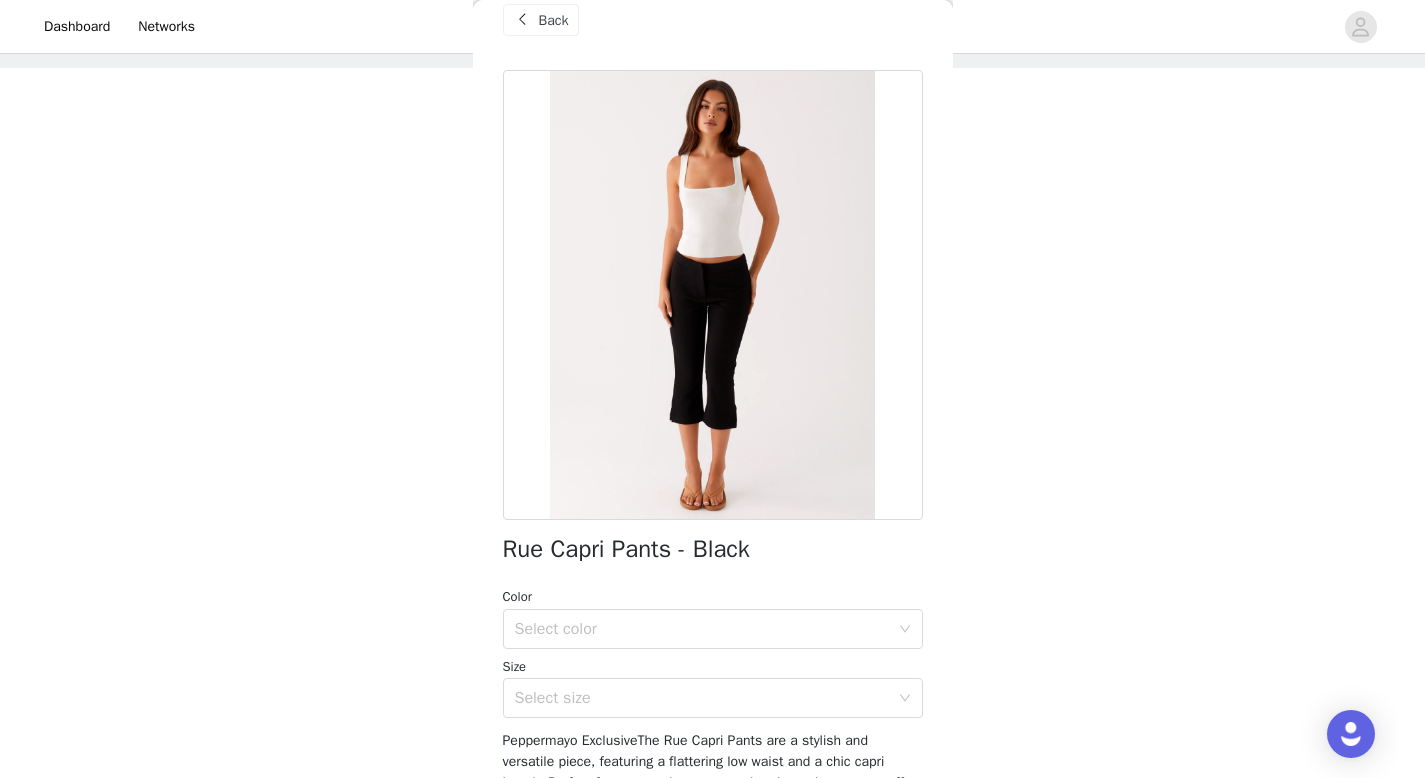 click on "Back" at bounding box center [541, 20] 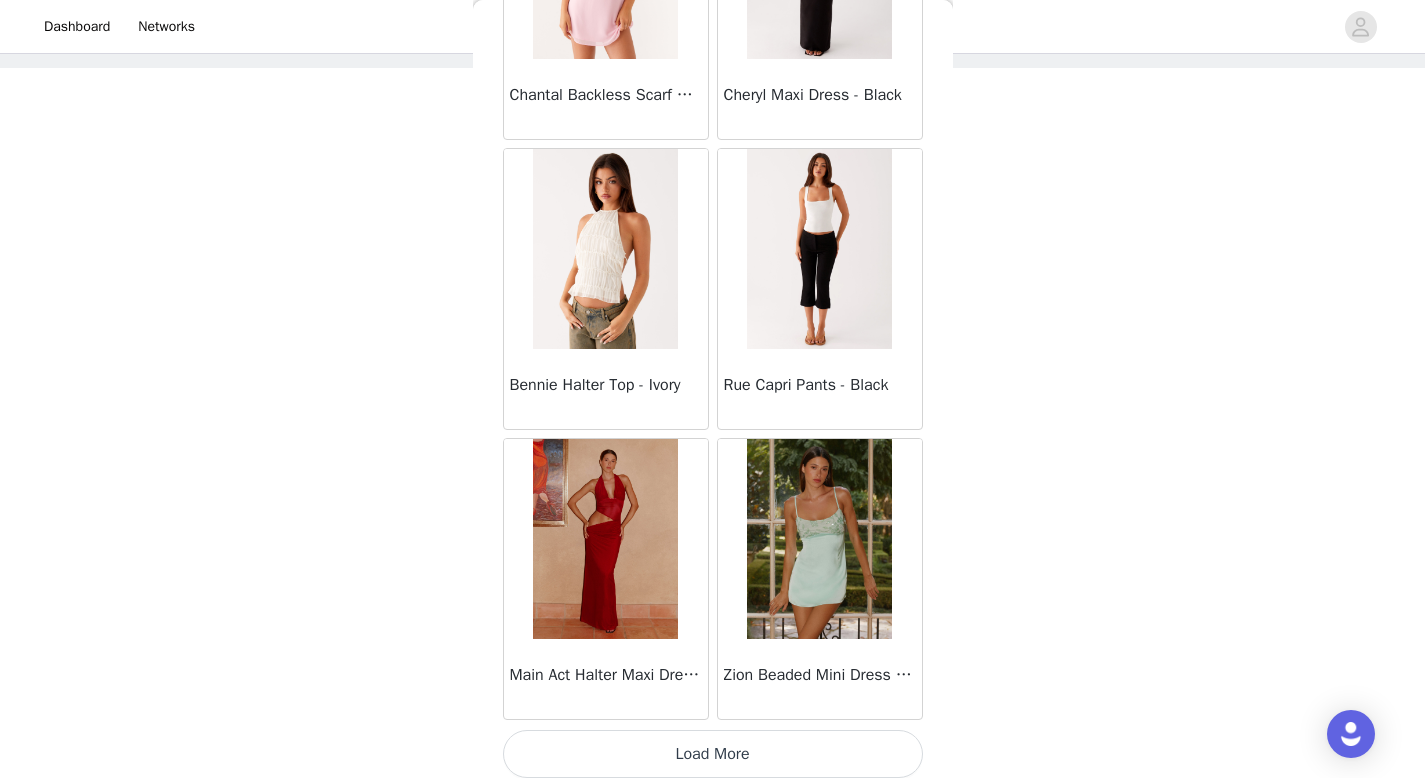 scroll, scrollTop: 8082, scrollLeft: 0, axis: vertical 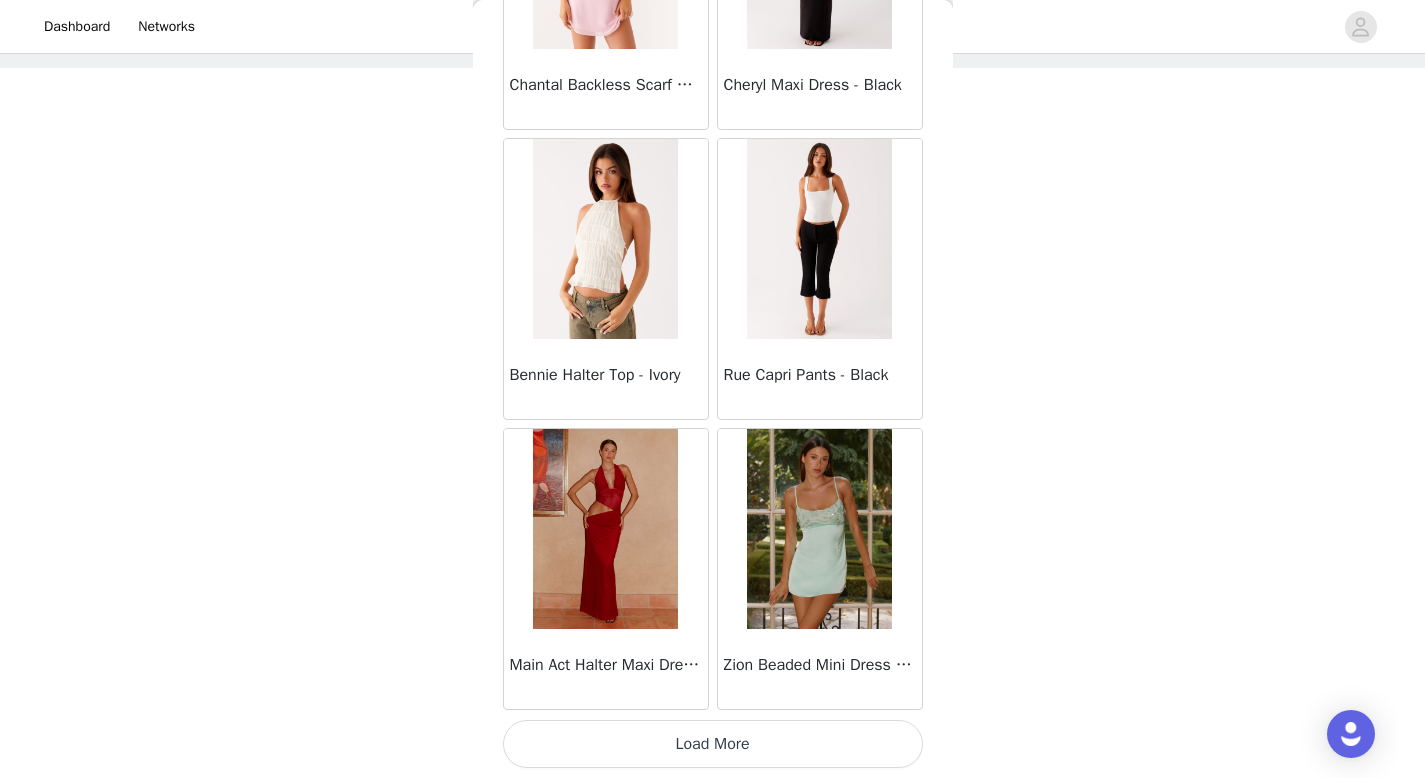 click on "Load More" at bounding box center (713, 744) 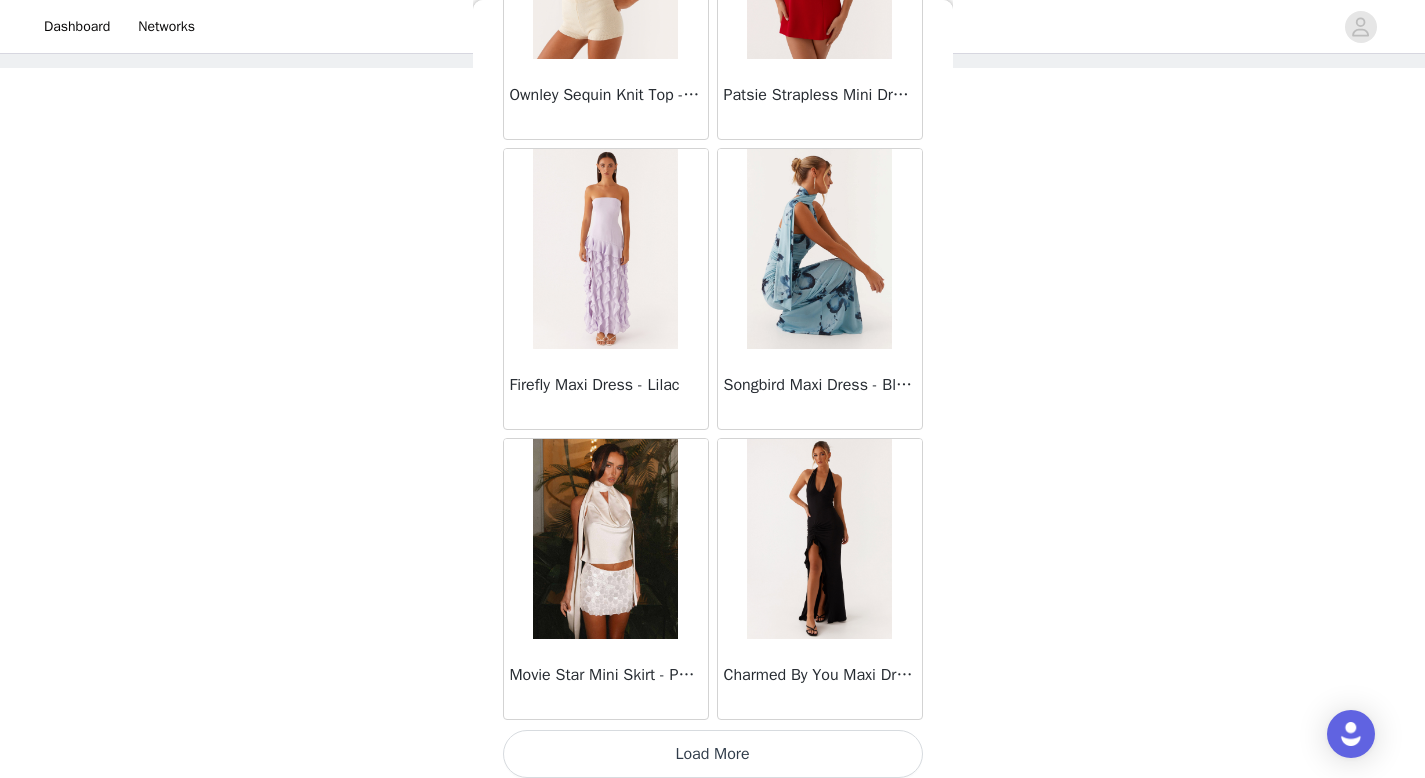 scroll, scrollTop: 10982, scrollLeft: 0, axis: vertical 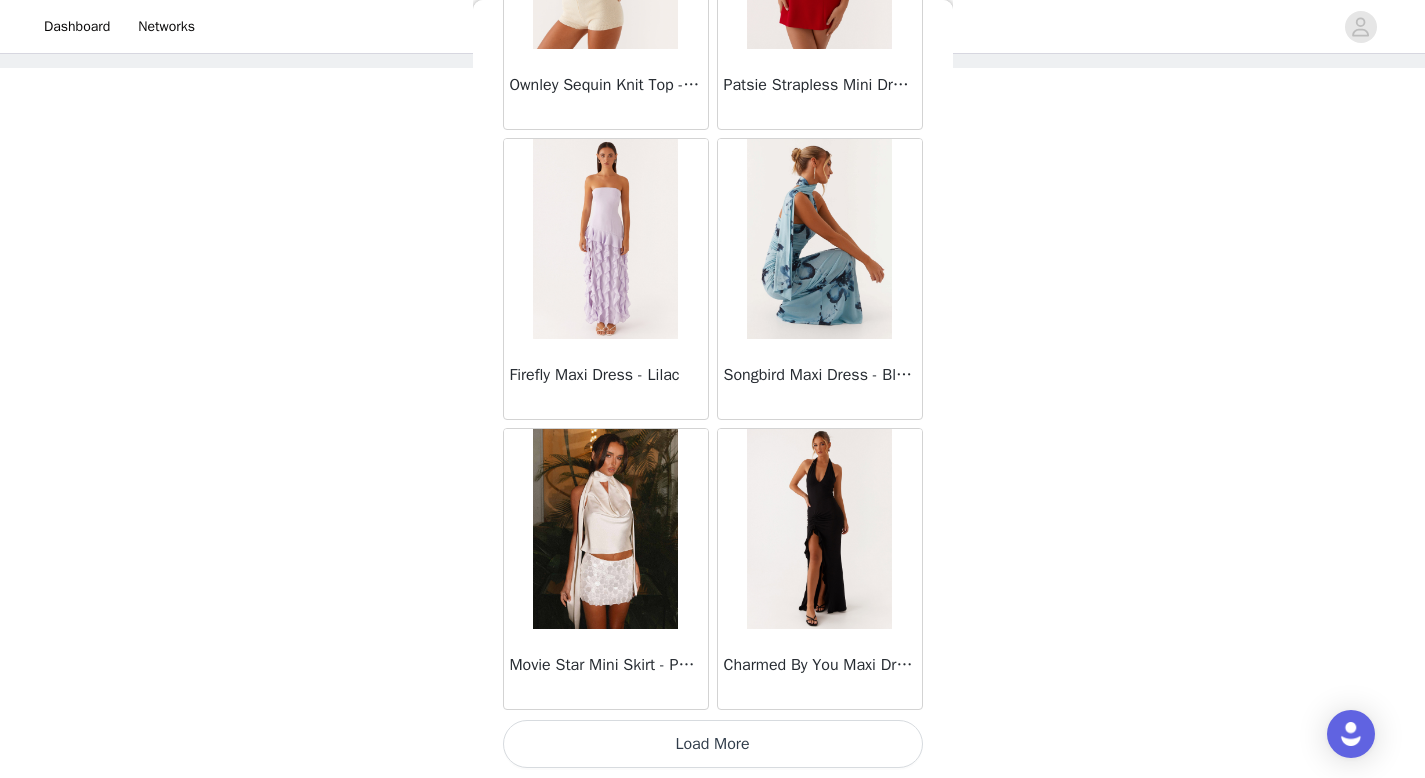 click on "Load More" at bounding box center (713, 744) 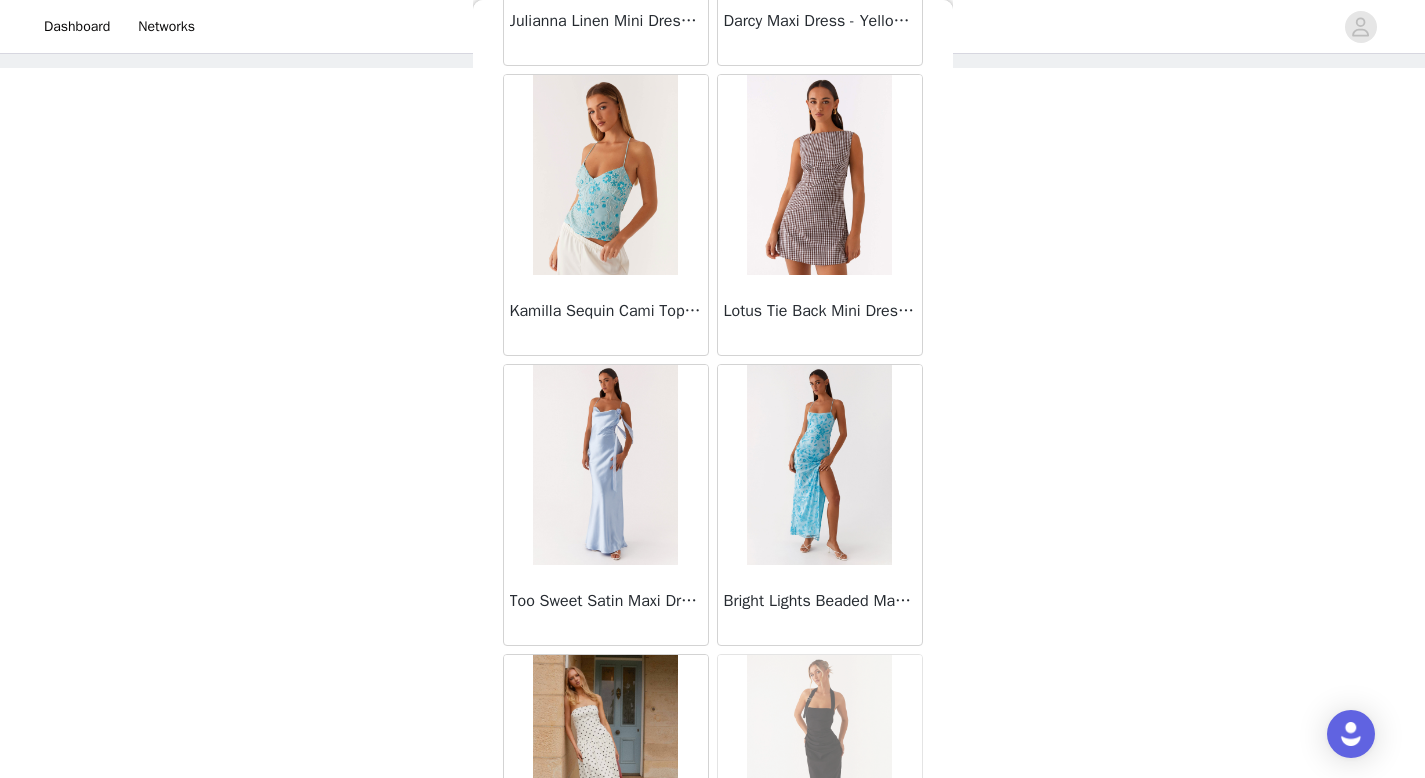 scroll, scrollTop: 13882, scrollLeft: 0, axis: vertical 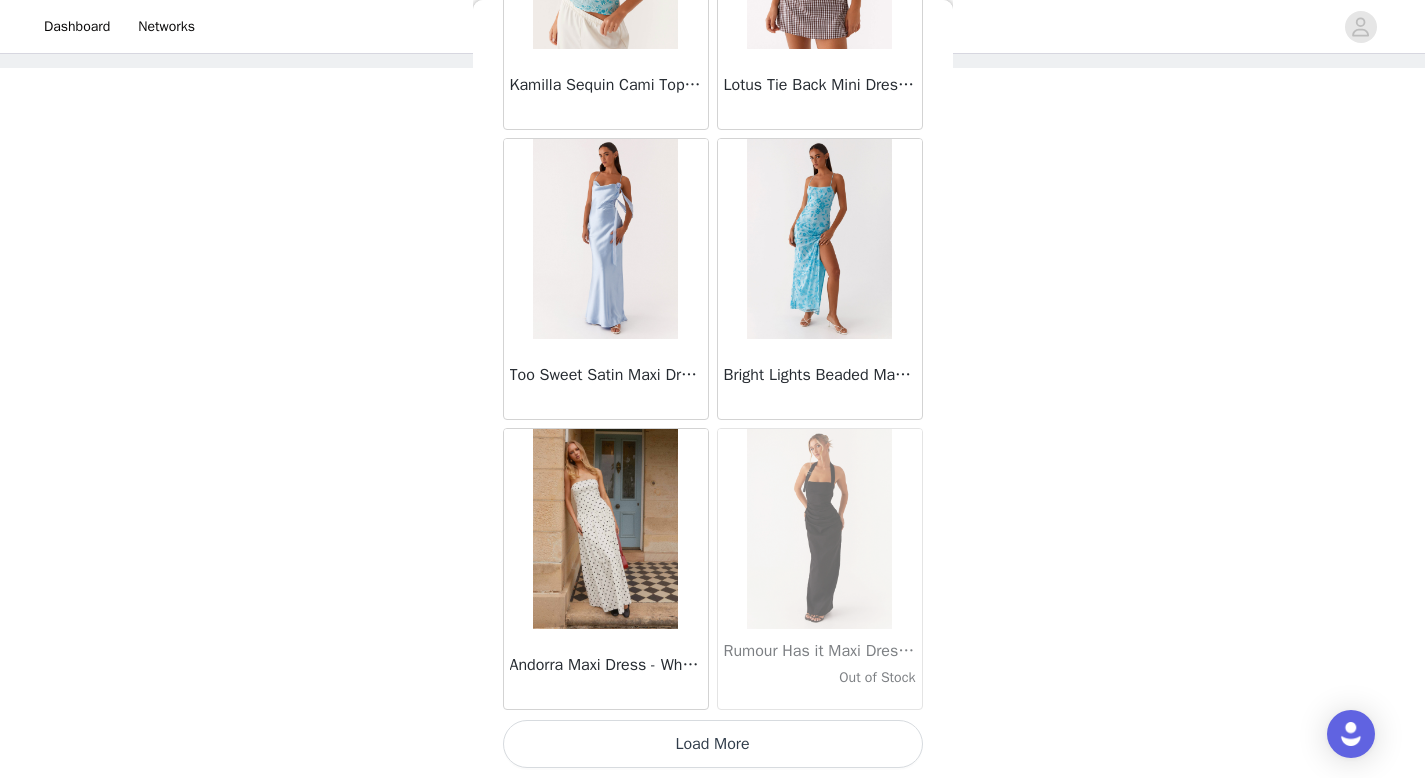 click on "Load More" at bounding box center [713, 744] 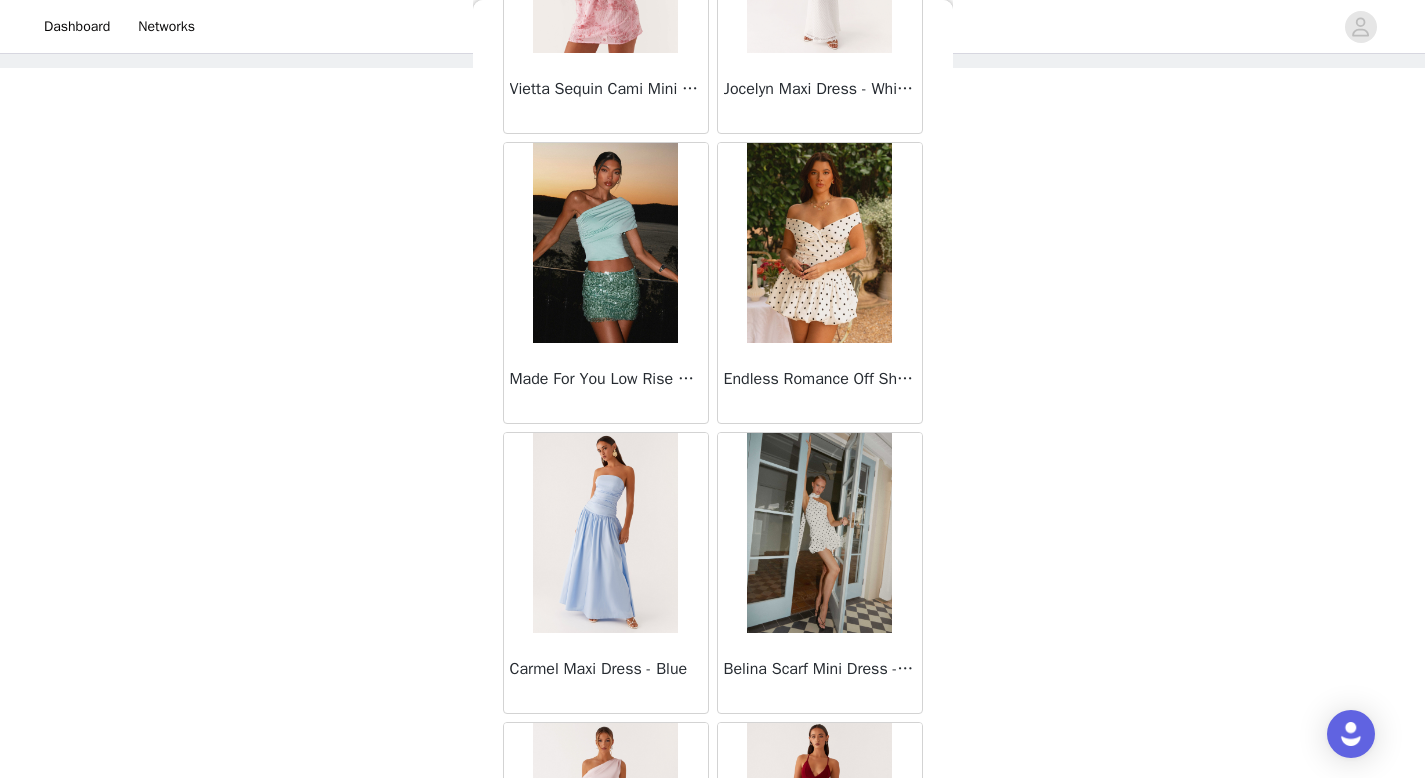 scroll, scrollTop: 16782, scrollLeft: 0, axis: vertical 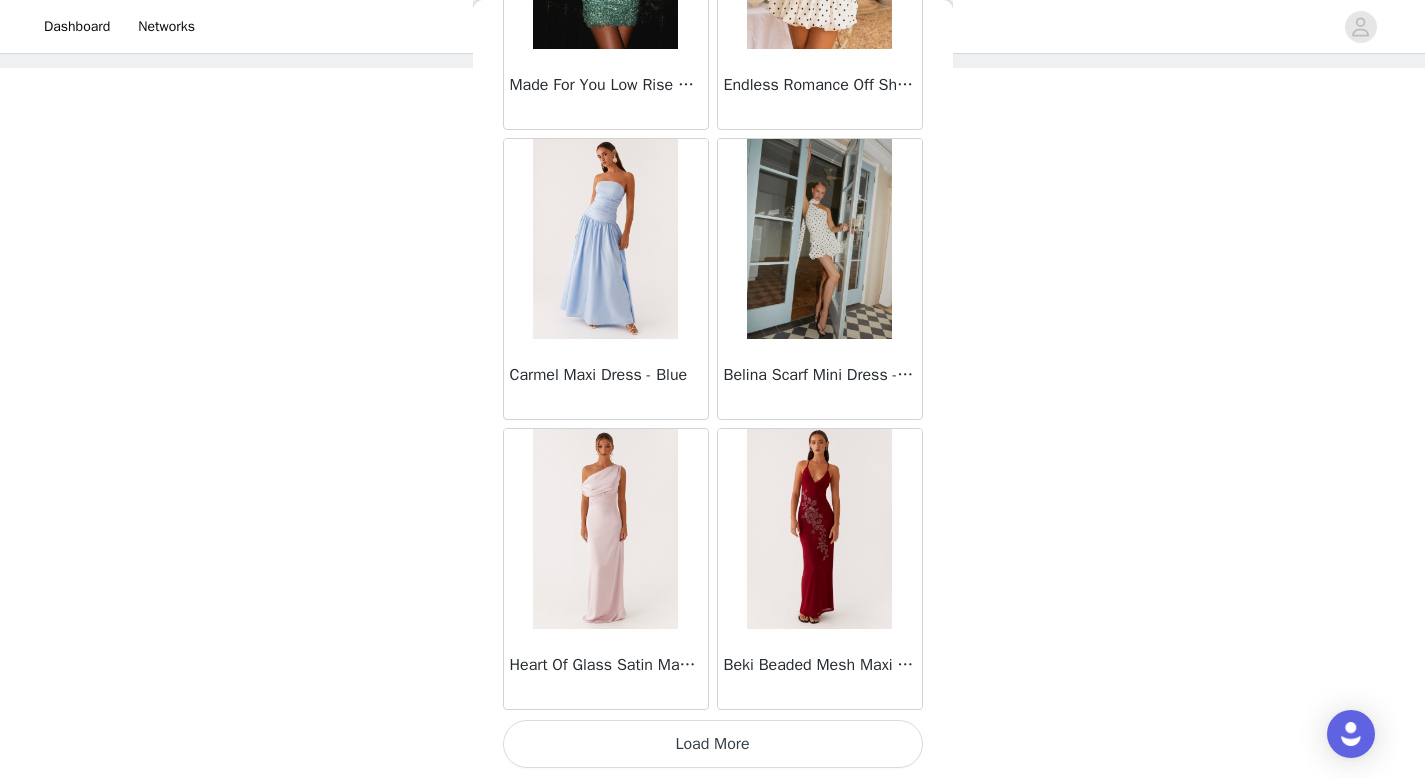 click on "Load More" at bounding box center [713, 744] 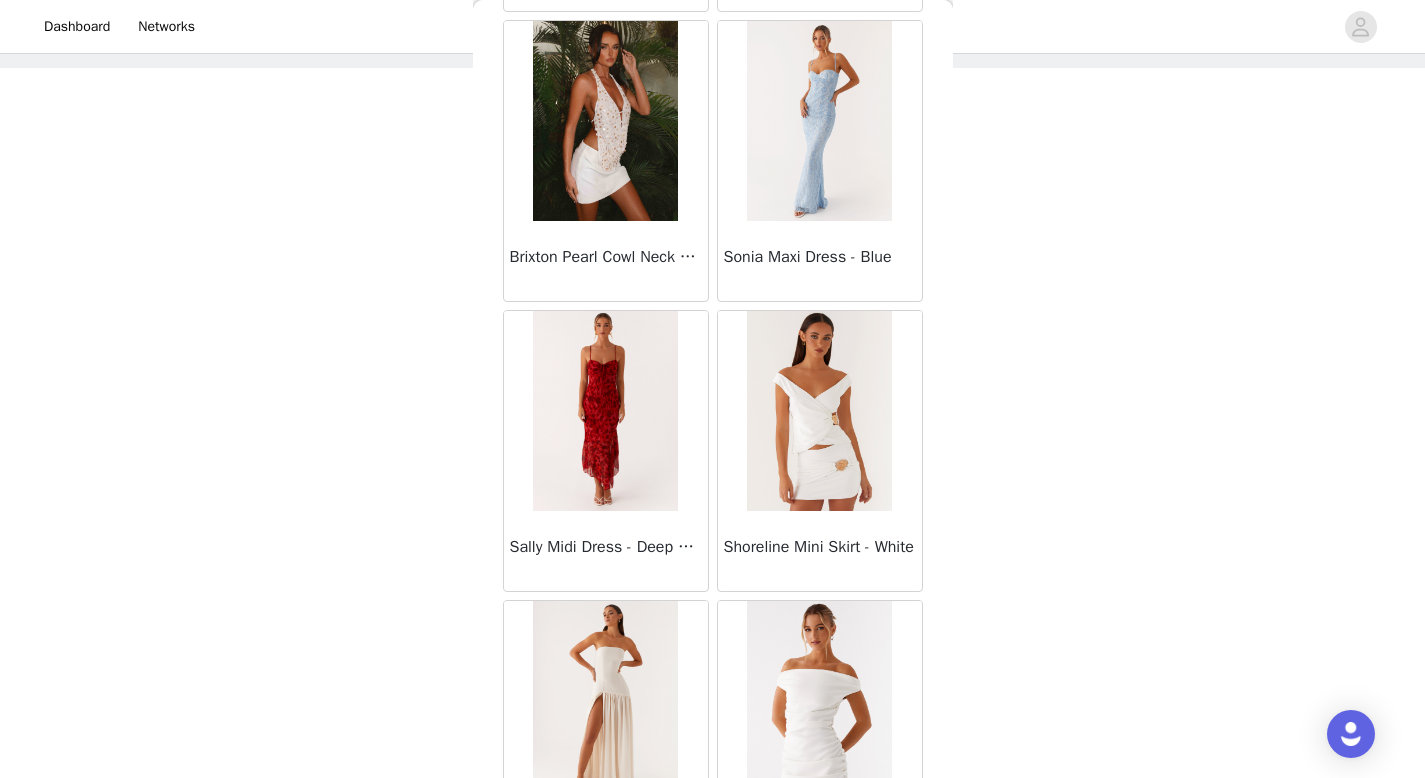 scroll, scrollTop: 18860, scrollLeft: 0, axis: vertical 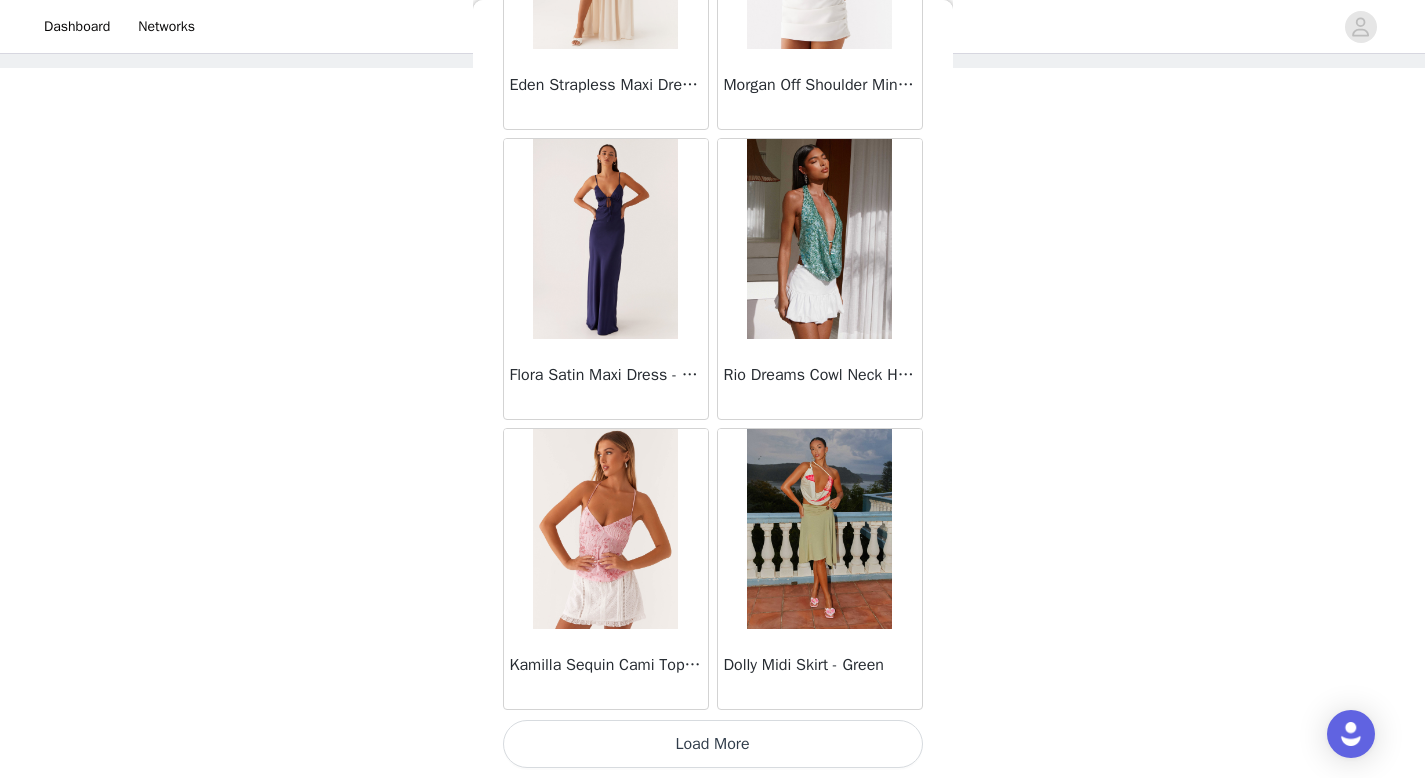 click on "Load More" at bounding box center (713, 744) 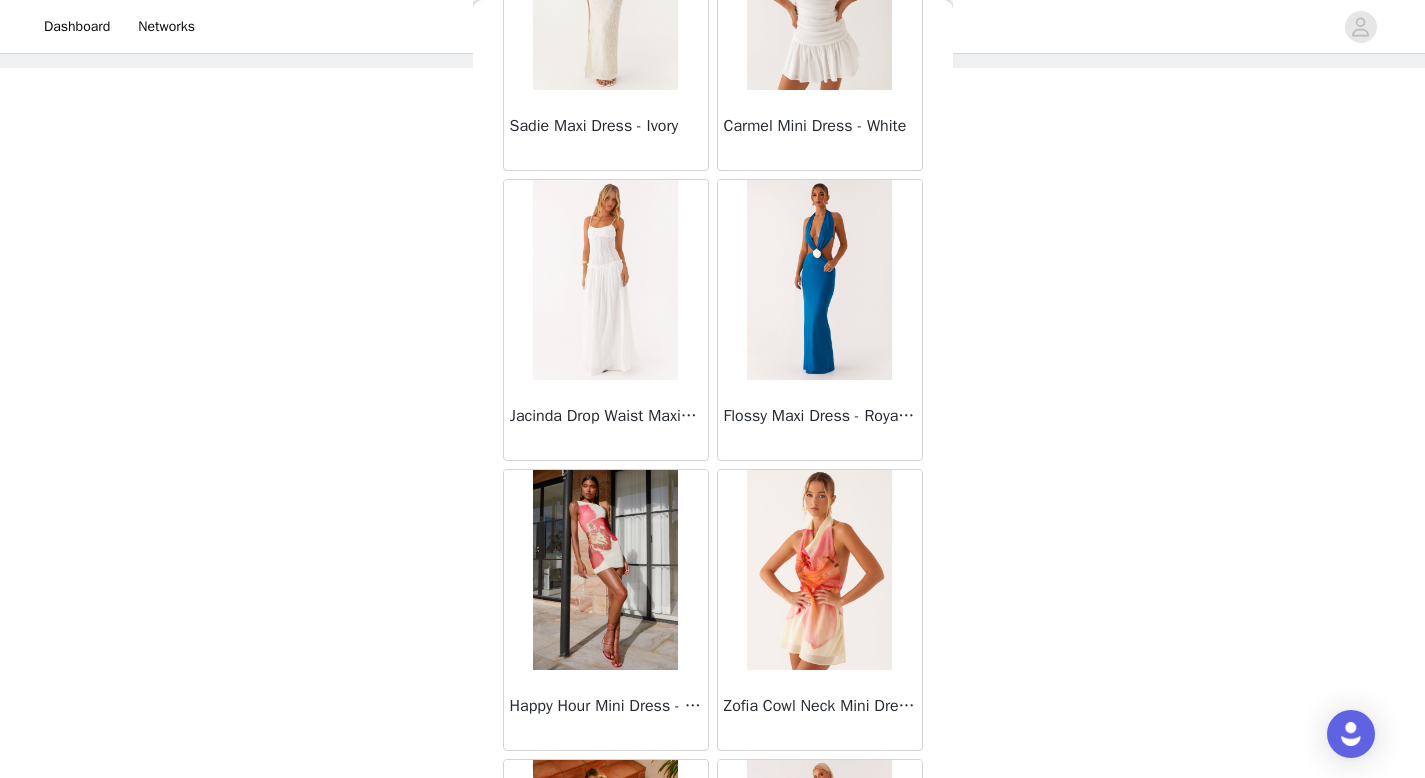 scroll, scrollTop: 22582, scrollLeft: 0, axis: vertical 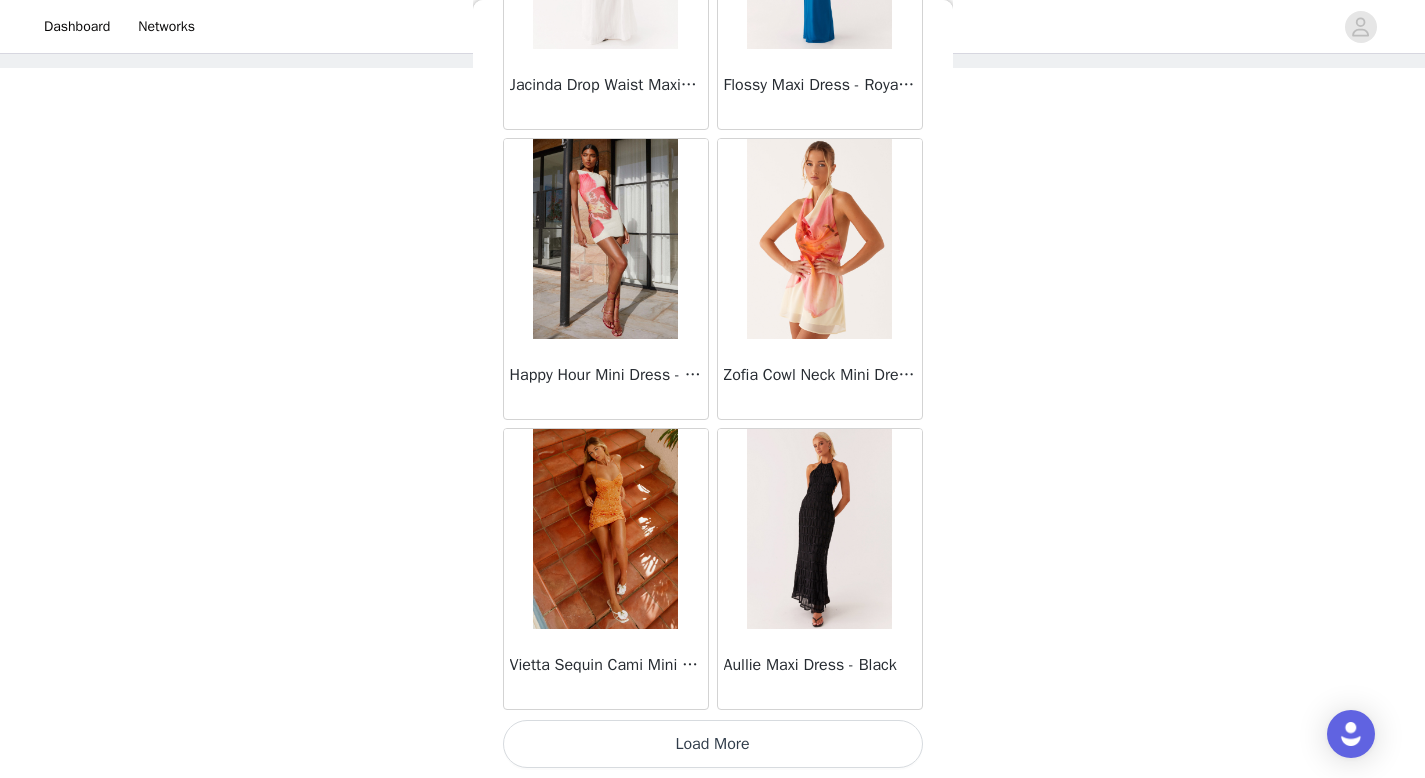 click on "Load More" at bounding box center [713, 744] 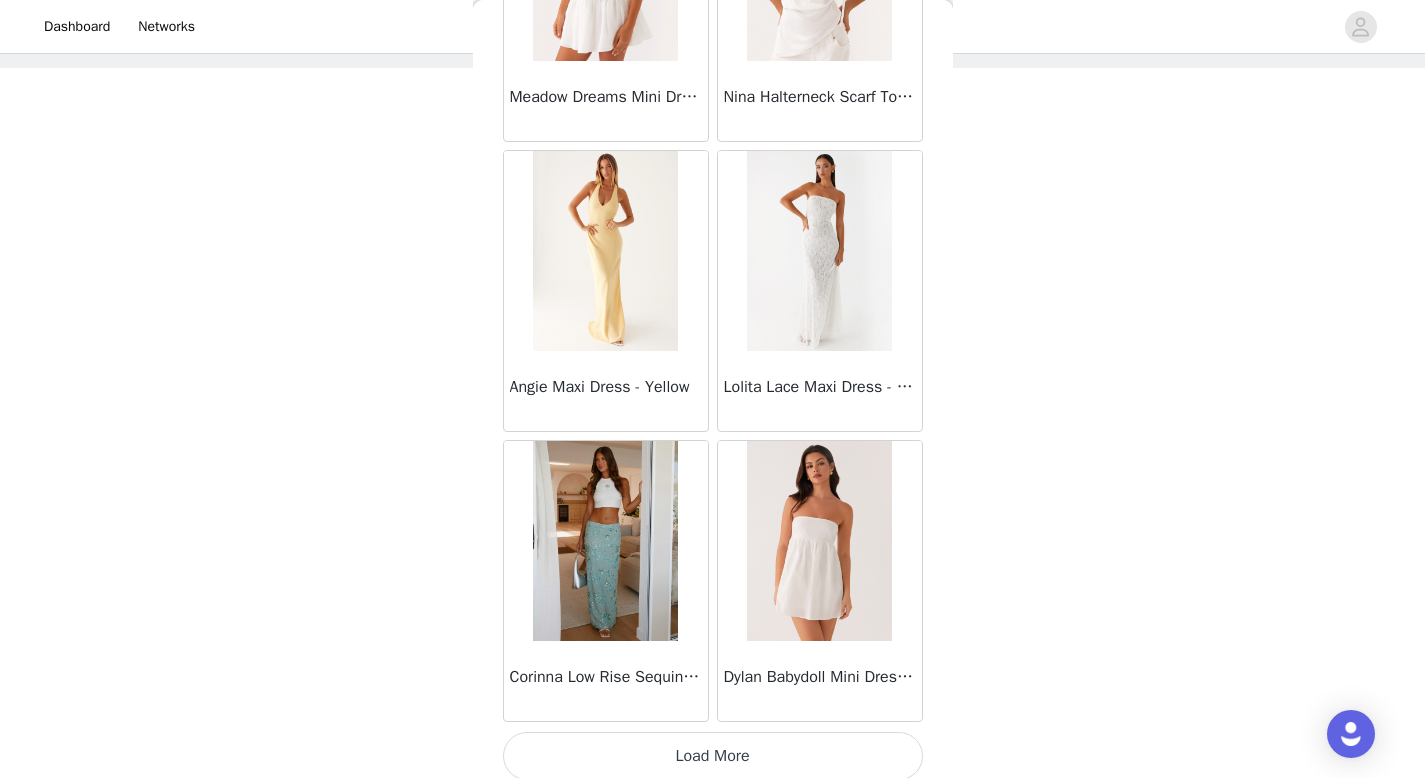 scroll, scrollTop: 25482, scrollLeft: 0, axis: vertical 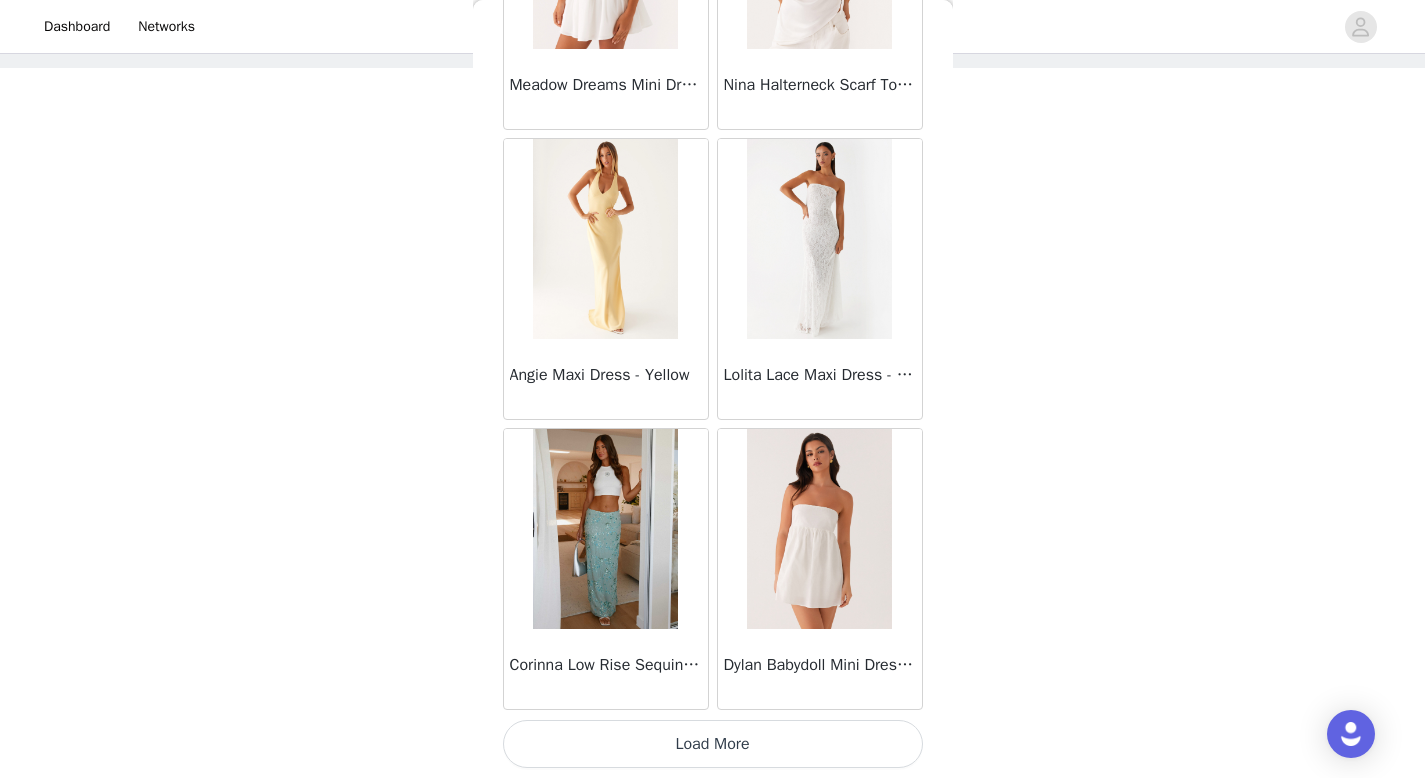 click on "Load More" at bounding box center (713, 744) 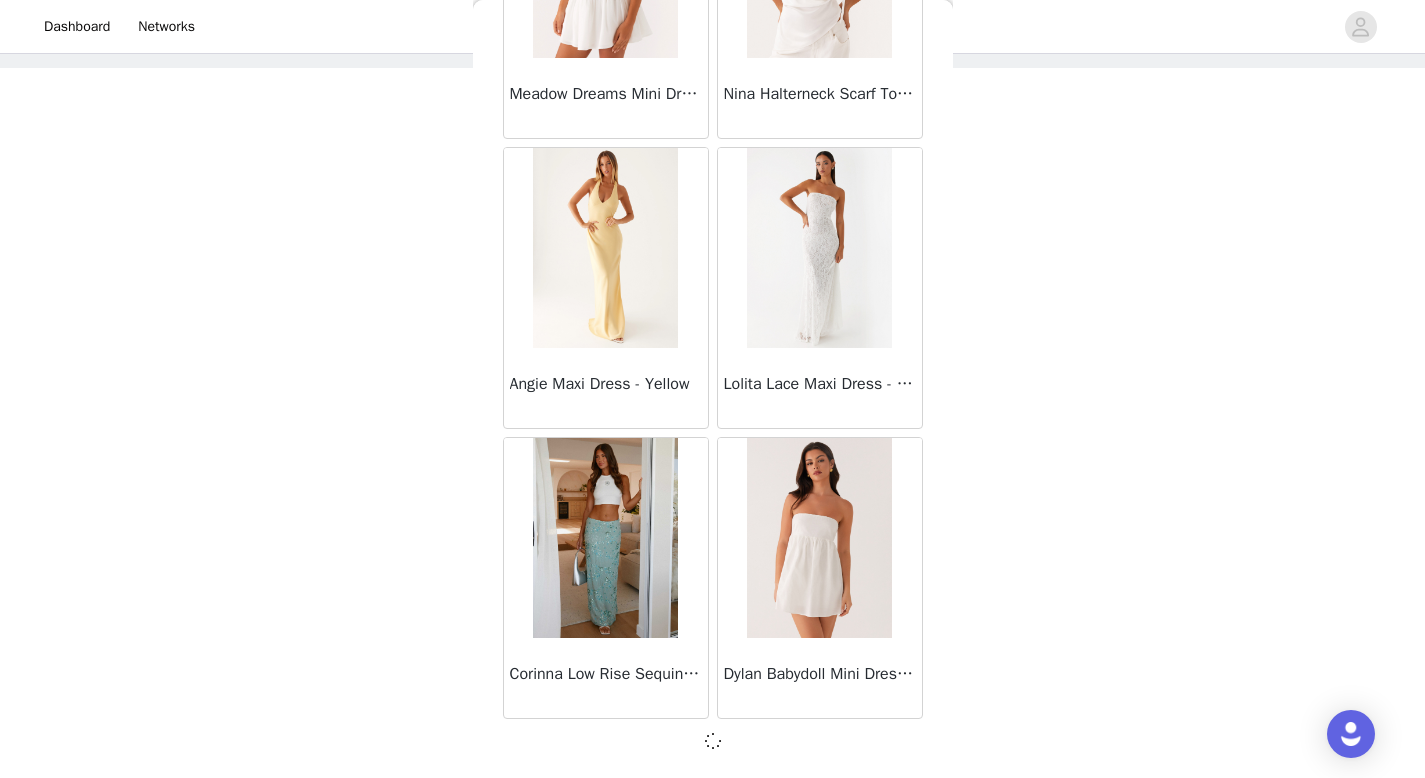 scroll, scrollTop: 25473, scrollLeft: 0, axis: vertical 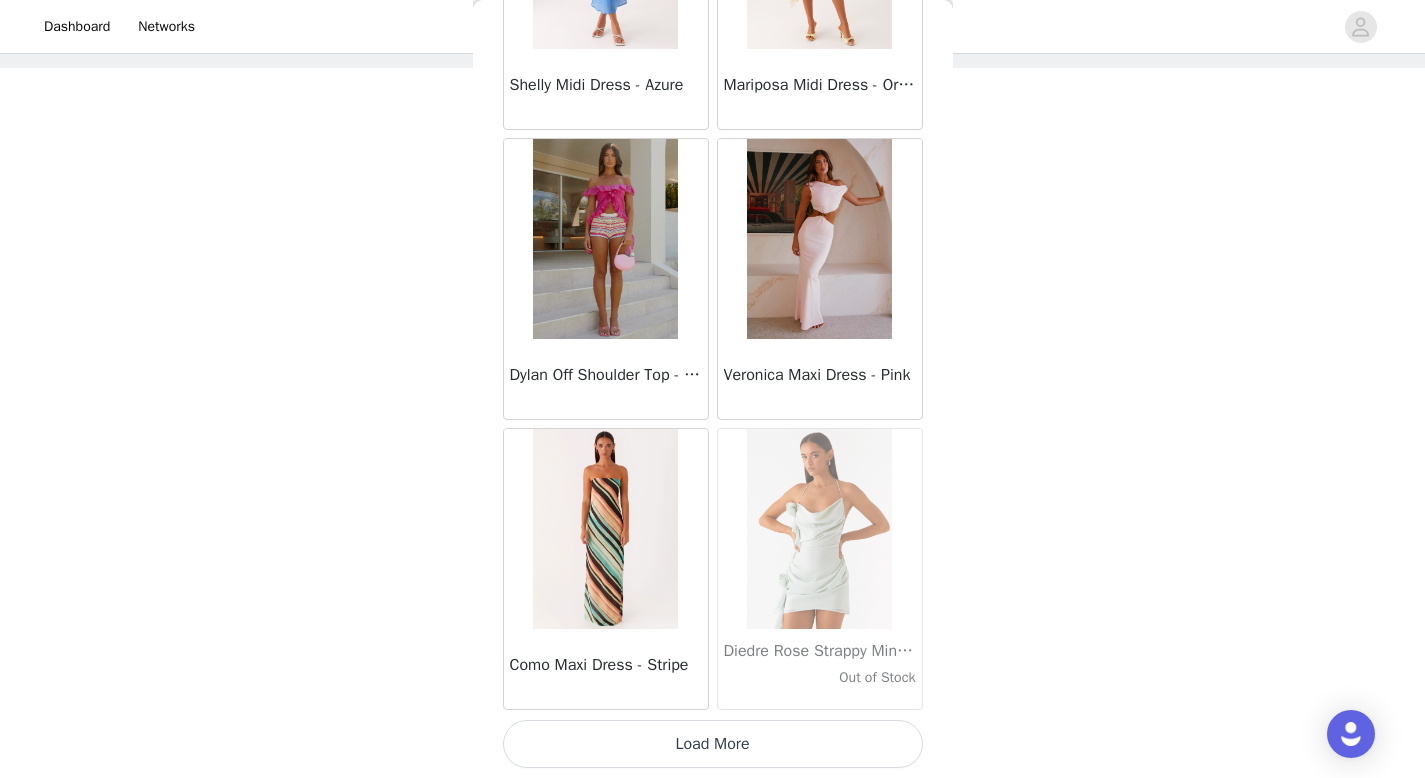 click on "Load More" at bounding box center (713, 744) 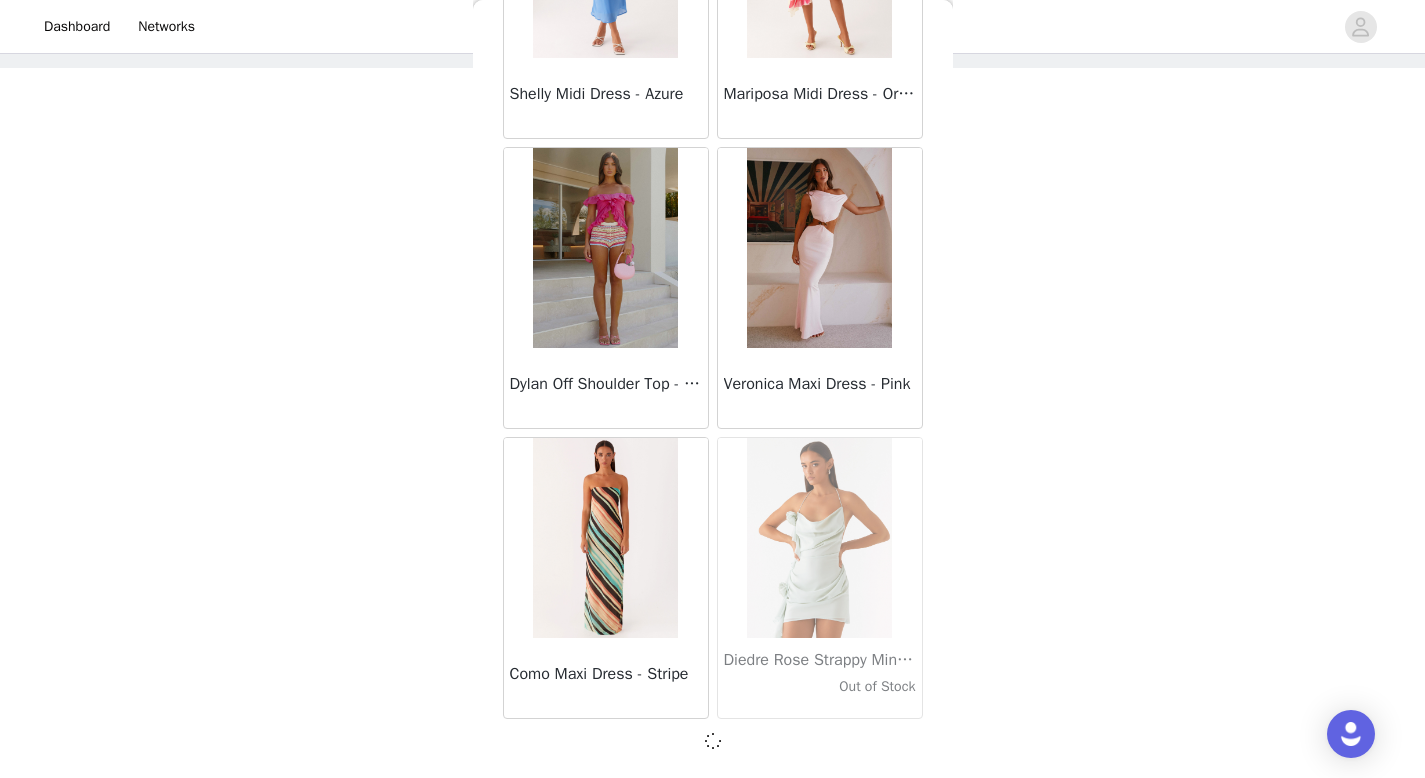 scroll, scrollTop: 28373, scrollLeft: 0, axis: vertical 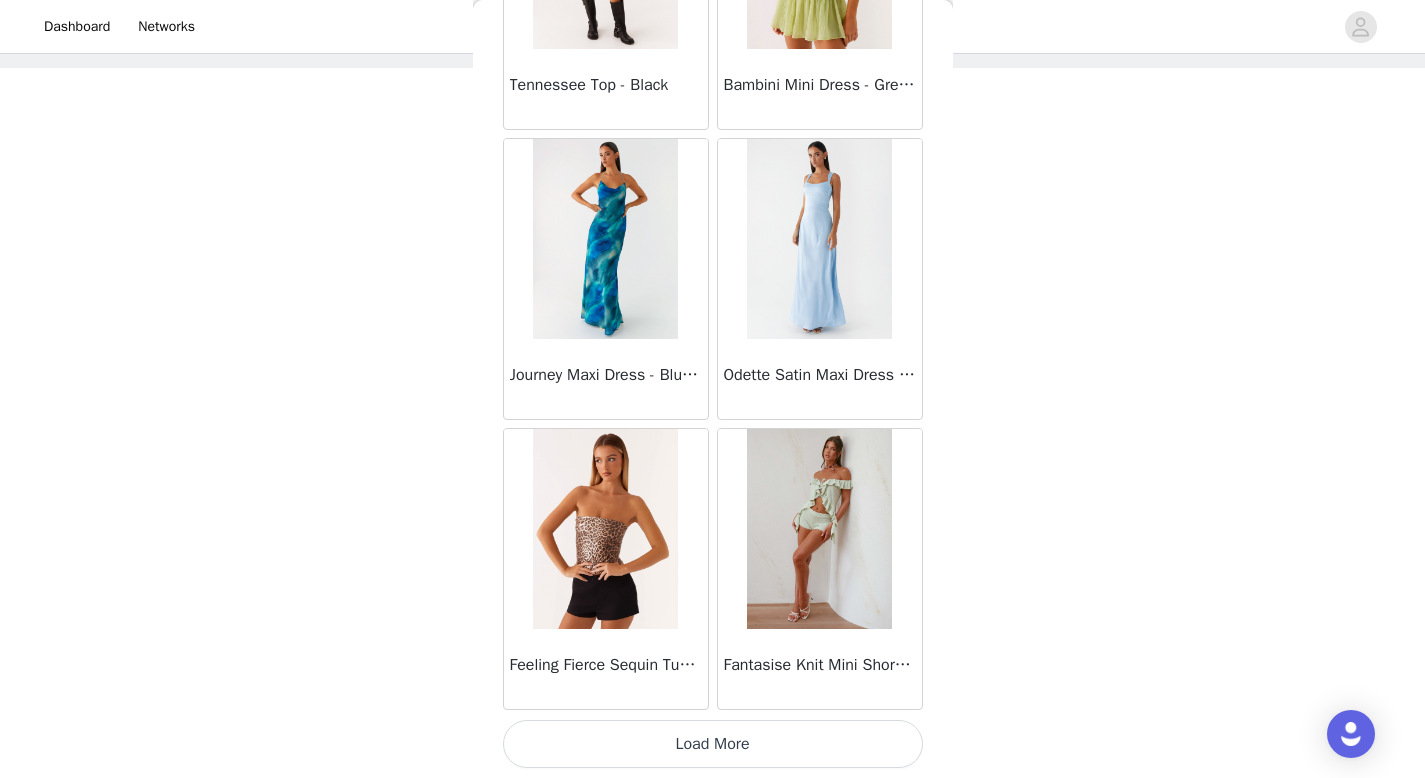 click on "Load More" at bounding box center (713, 744) 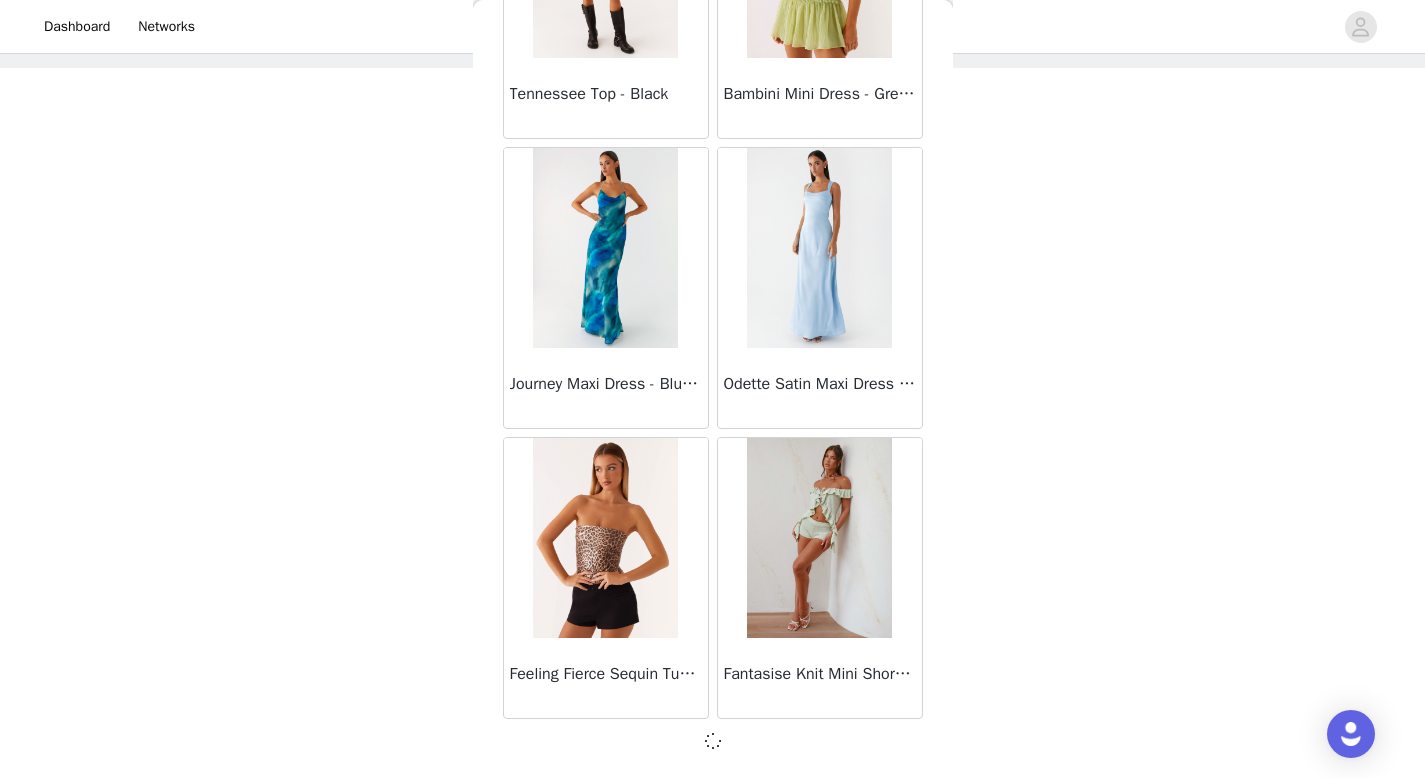 scroll, scrollTop: 31273, scrollLeft: 0, axis: vertical 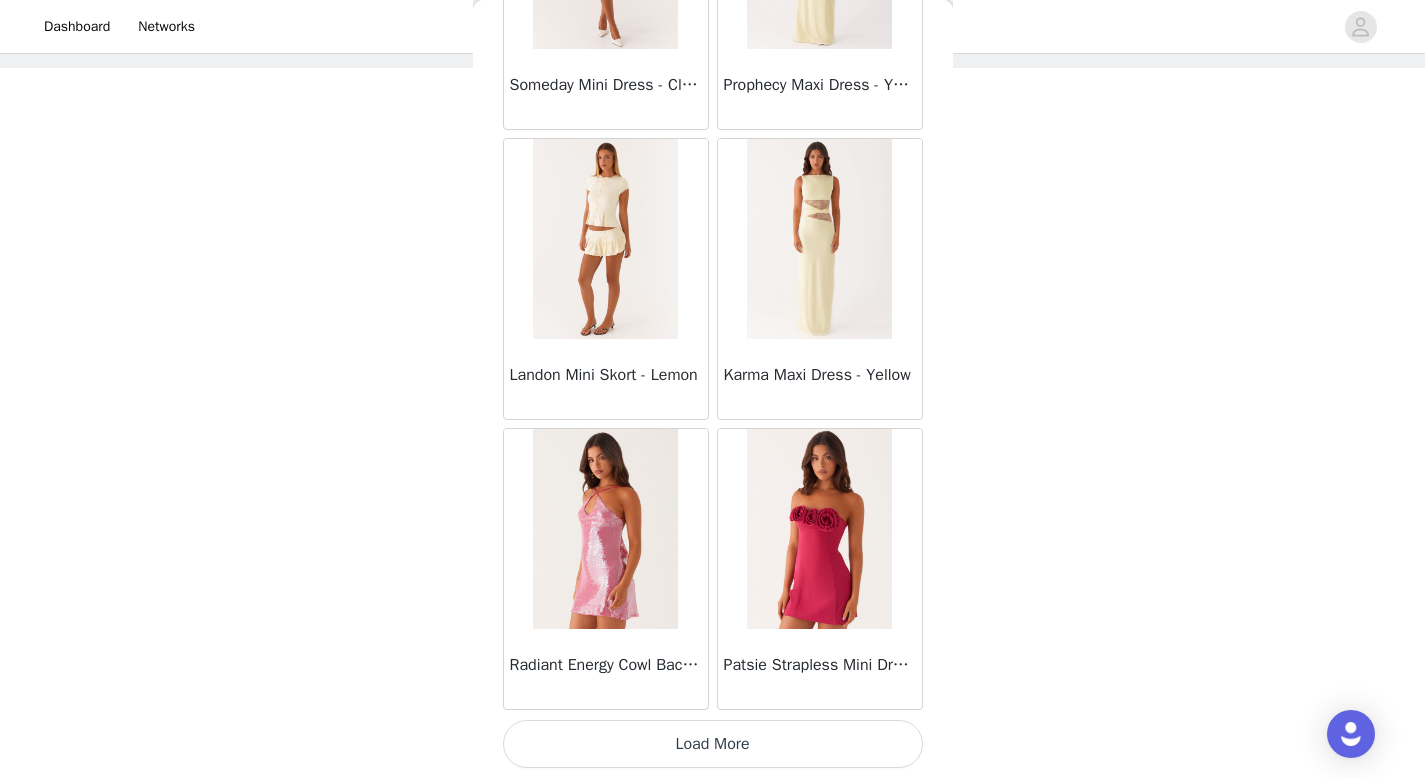 click on "Load More" at bounding box center [713, 744] 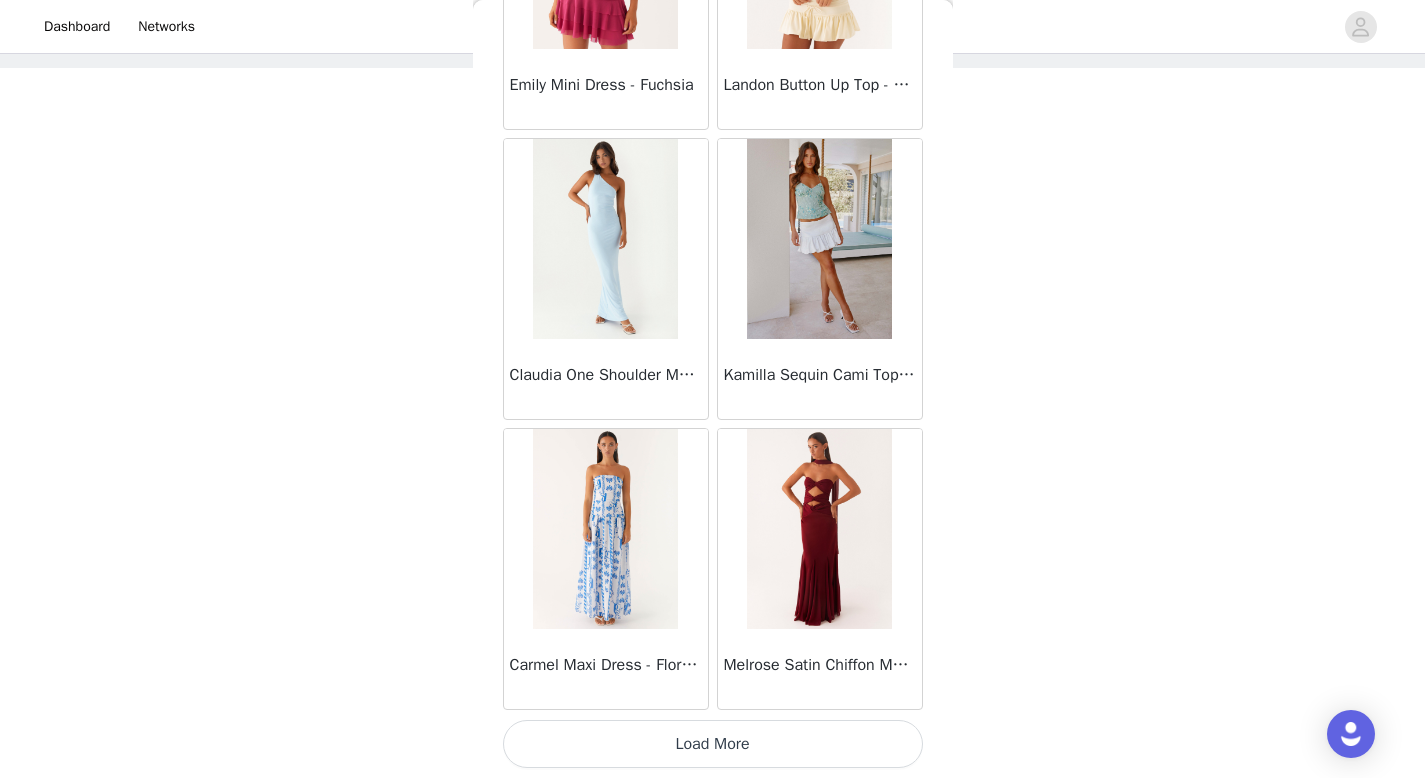 click on "Load More" at bounding box center [713, 744] 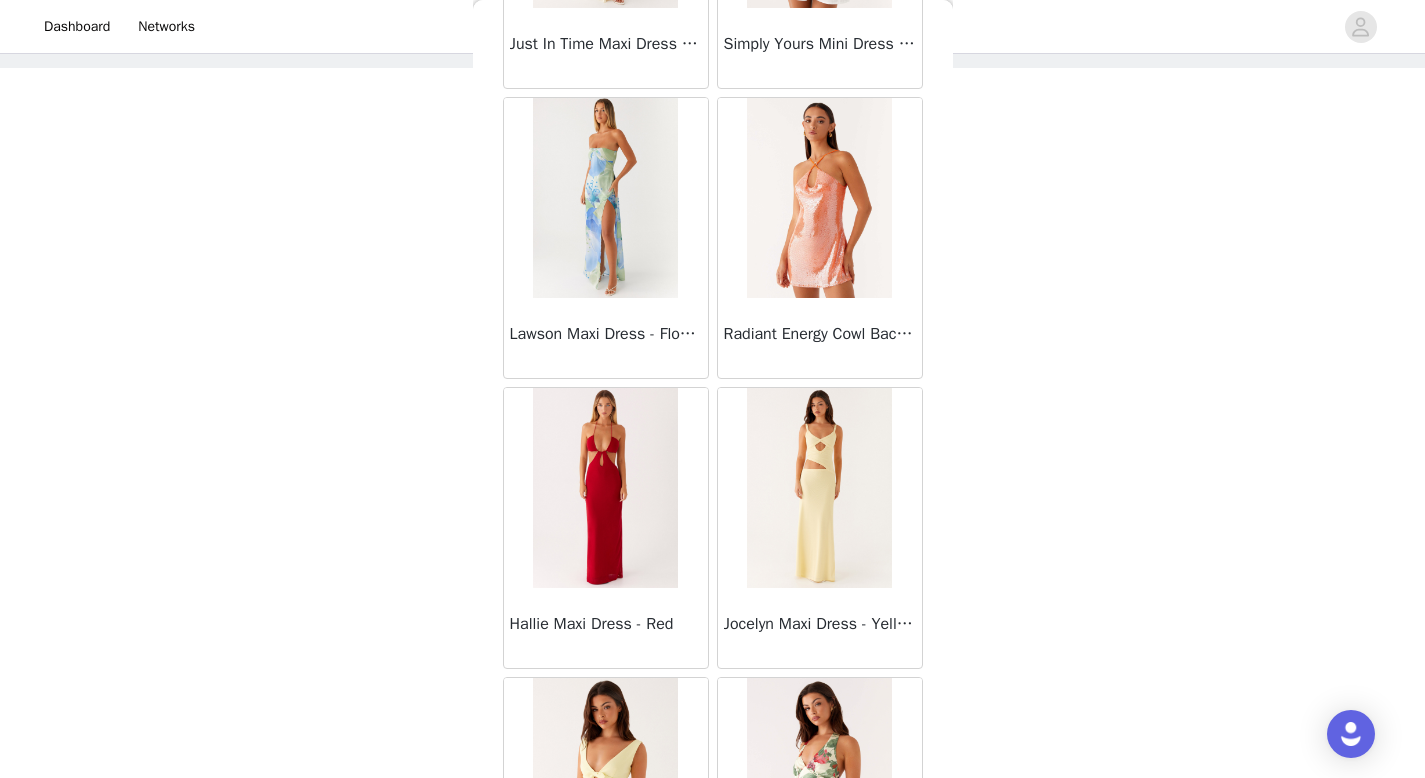 scroll, scrollTop: 38865, scrollLeft: 0, axis: vertical 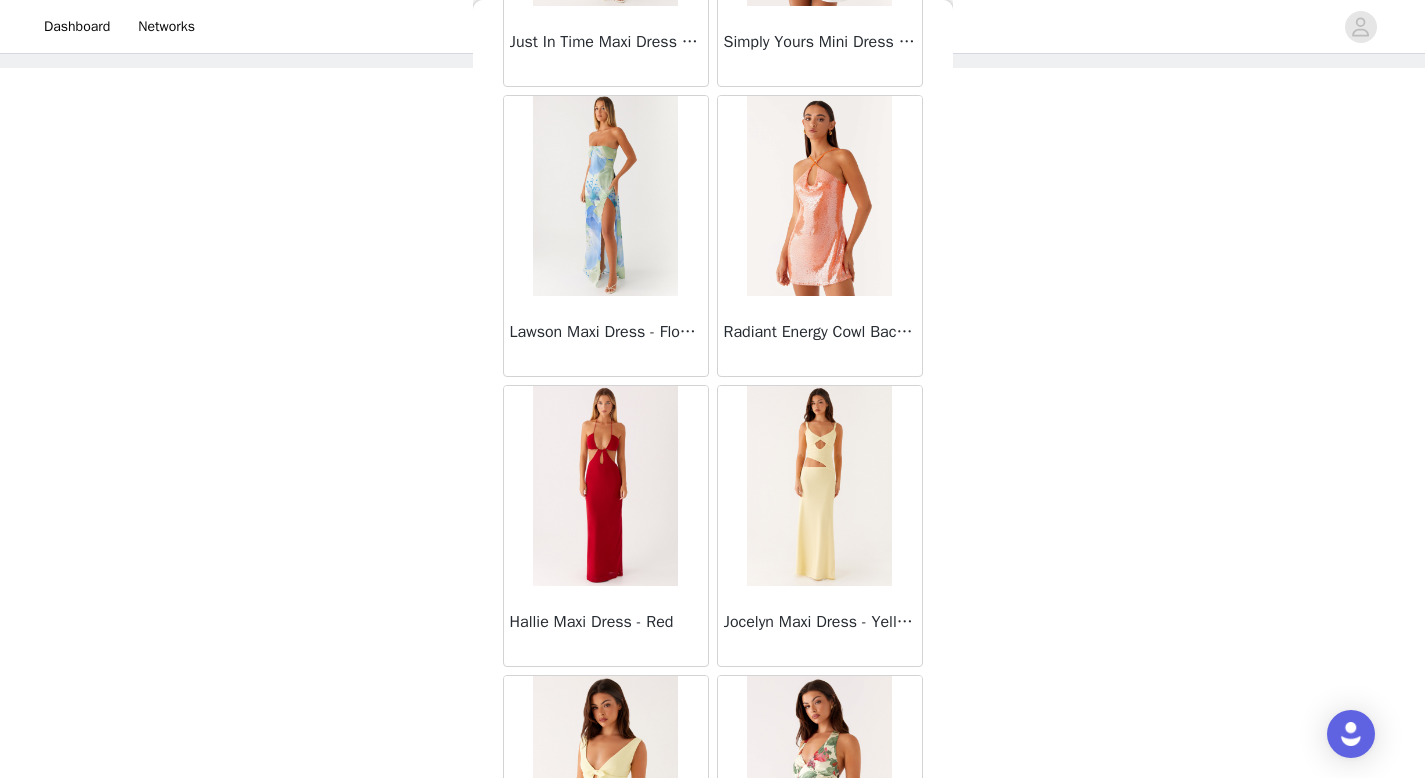 click at bounding box center [605, 486] 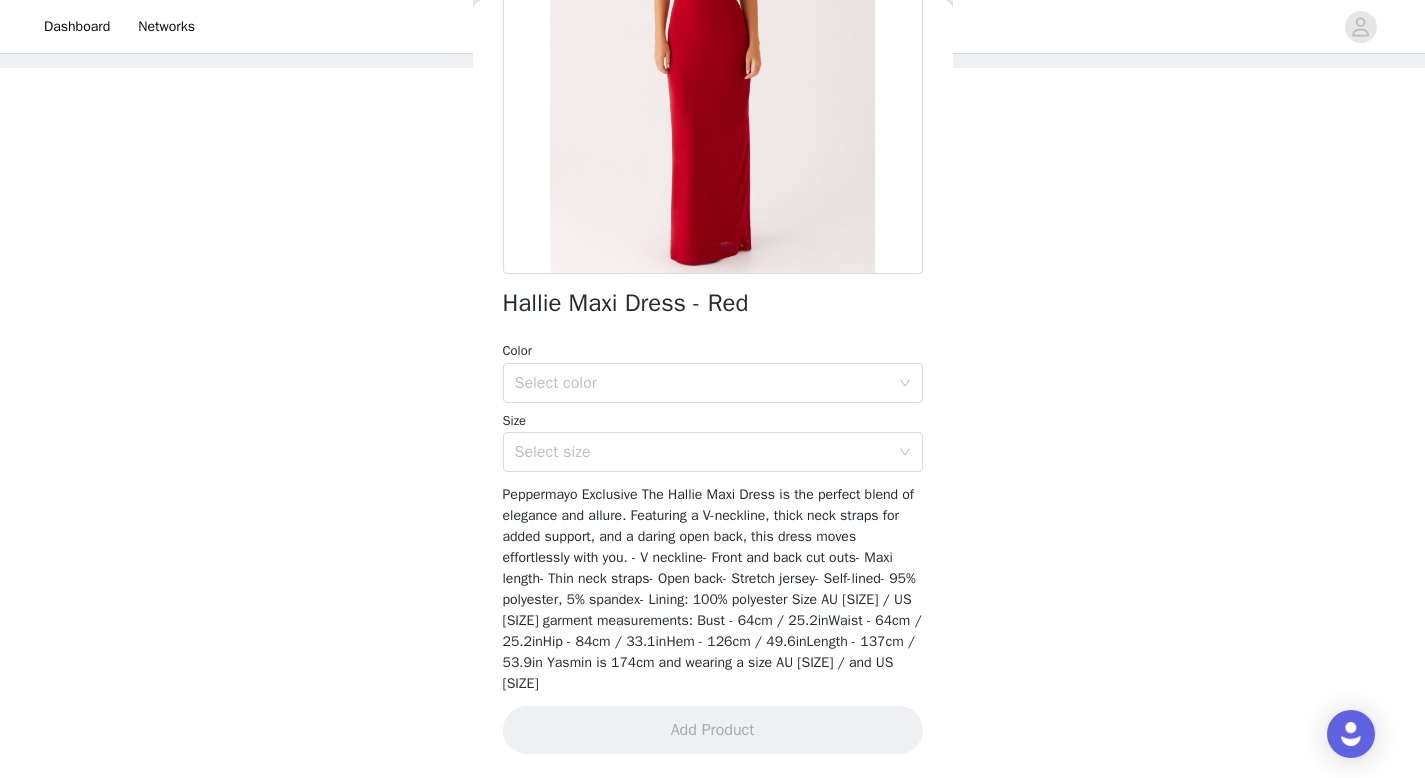 scroll, scrollTop: 276, scrollLeft: 0, axis: vertical 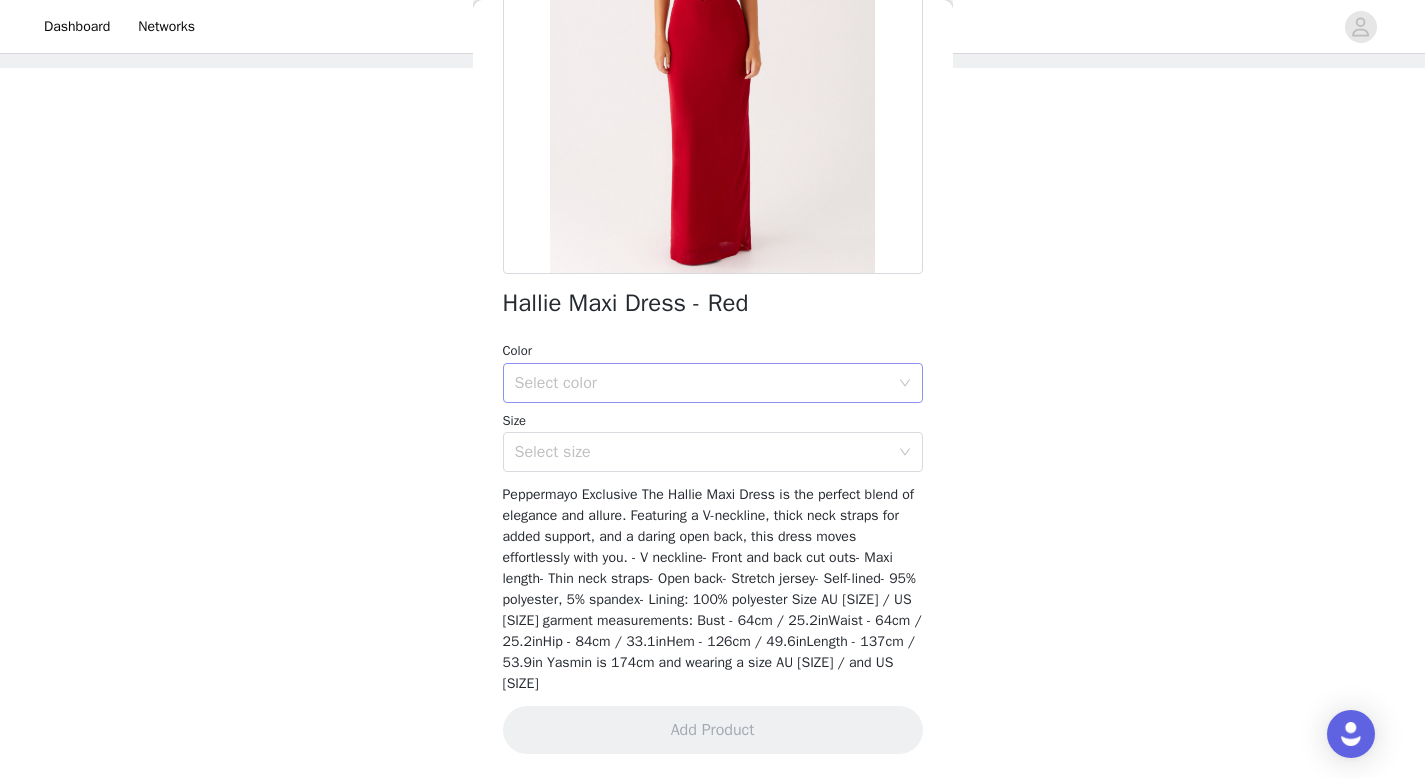 click on "Select color" at bounding box center (702, 383) 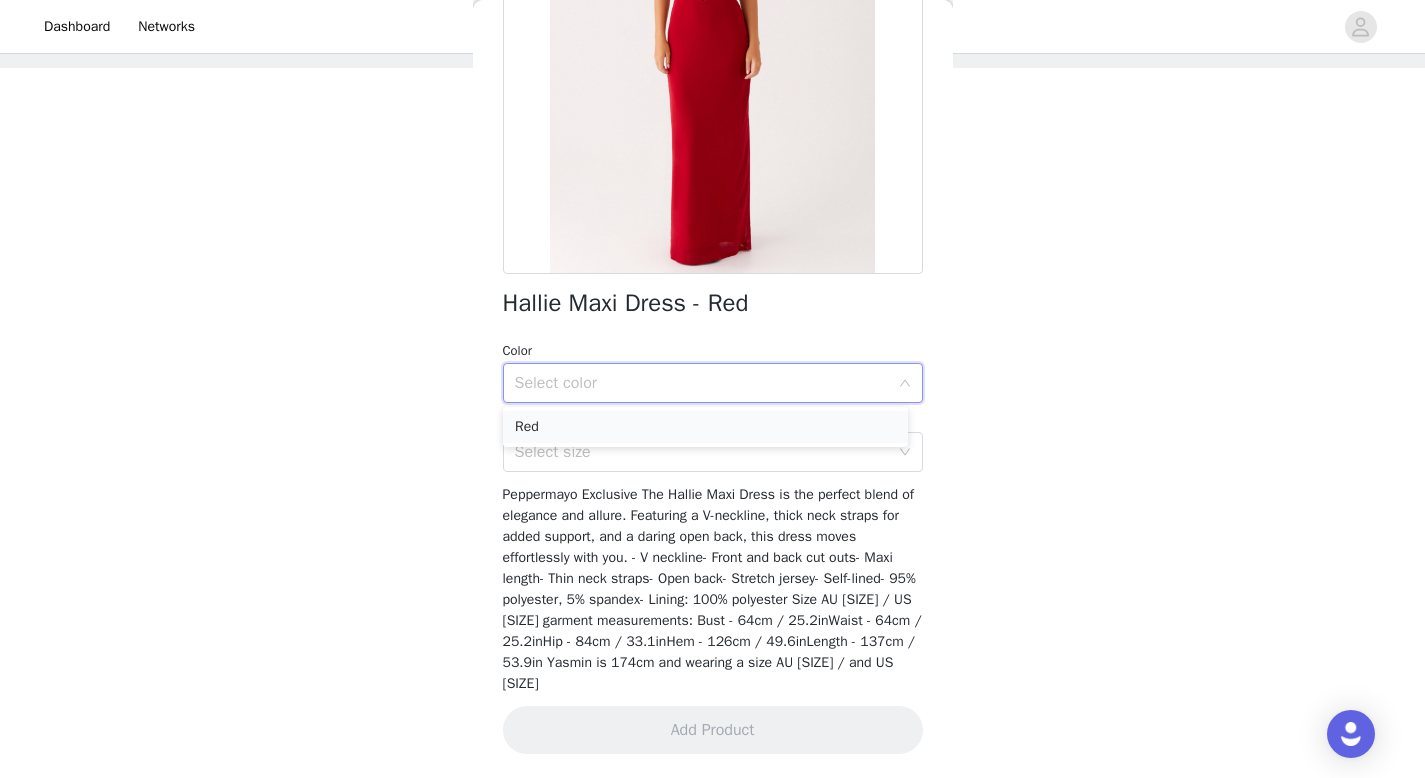 click on "Red" at bounding box center [705, 427] 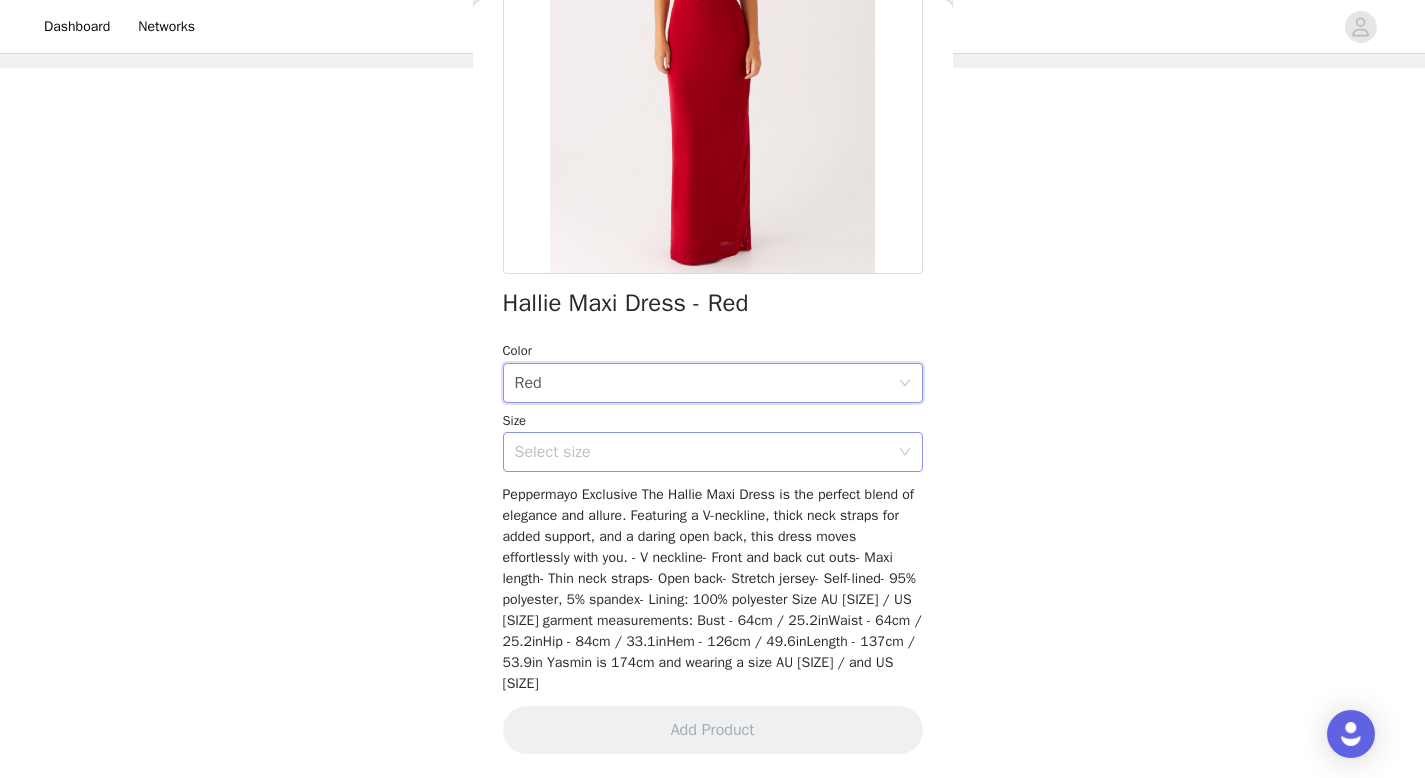 click on "Select size" at bounding box center [702, 452] 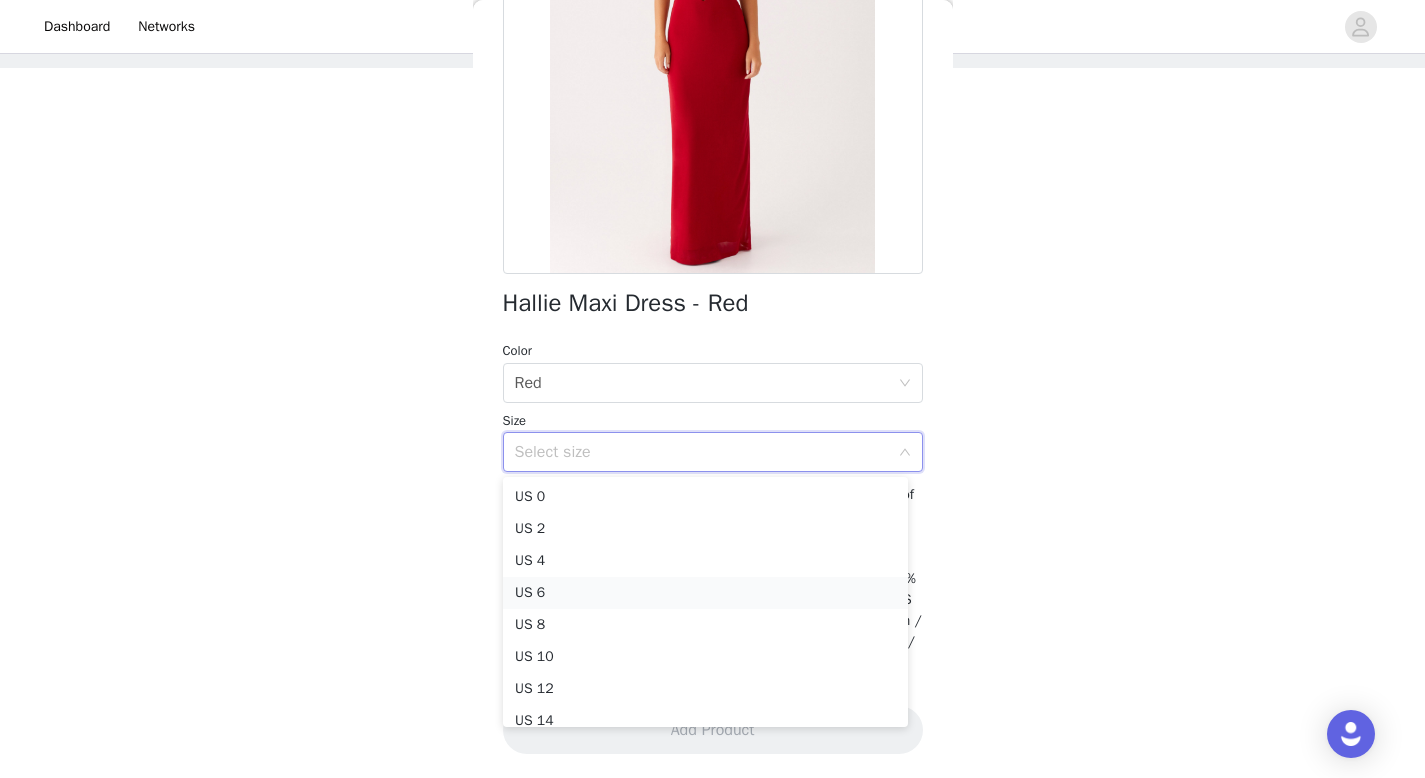 click on "US 6" at bounding box center (705, 593) 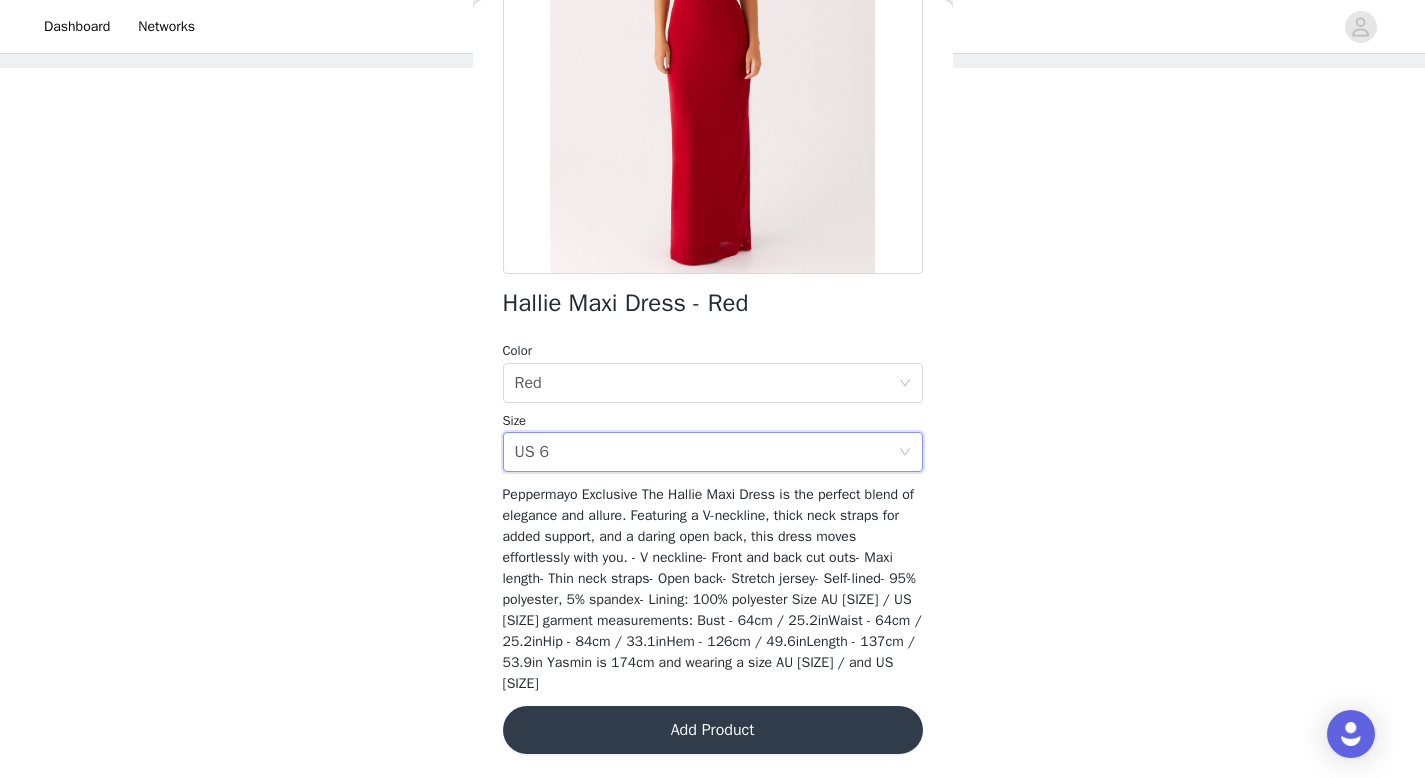 click on "Add Product" at bounding box center (713, 730) 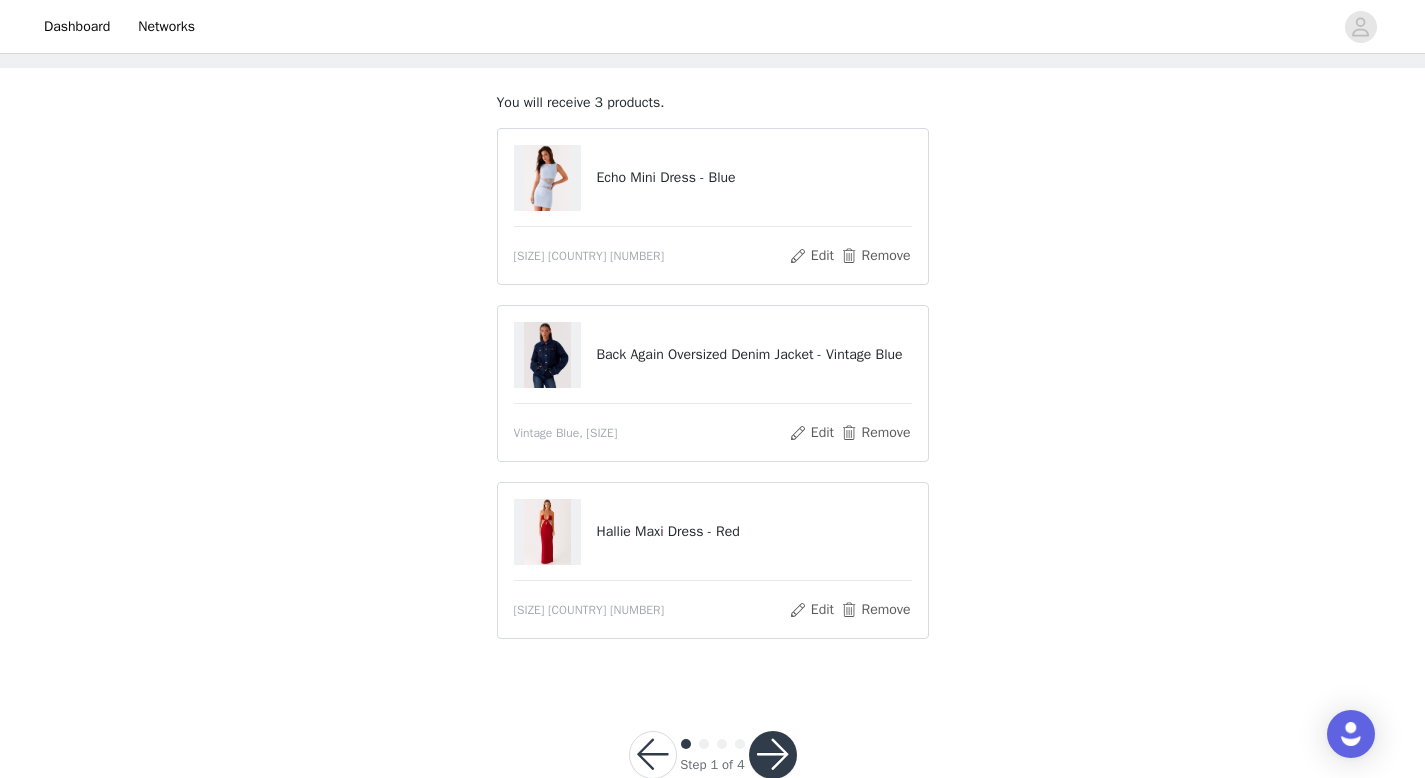 click at bounding box center [773, 755] 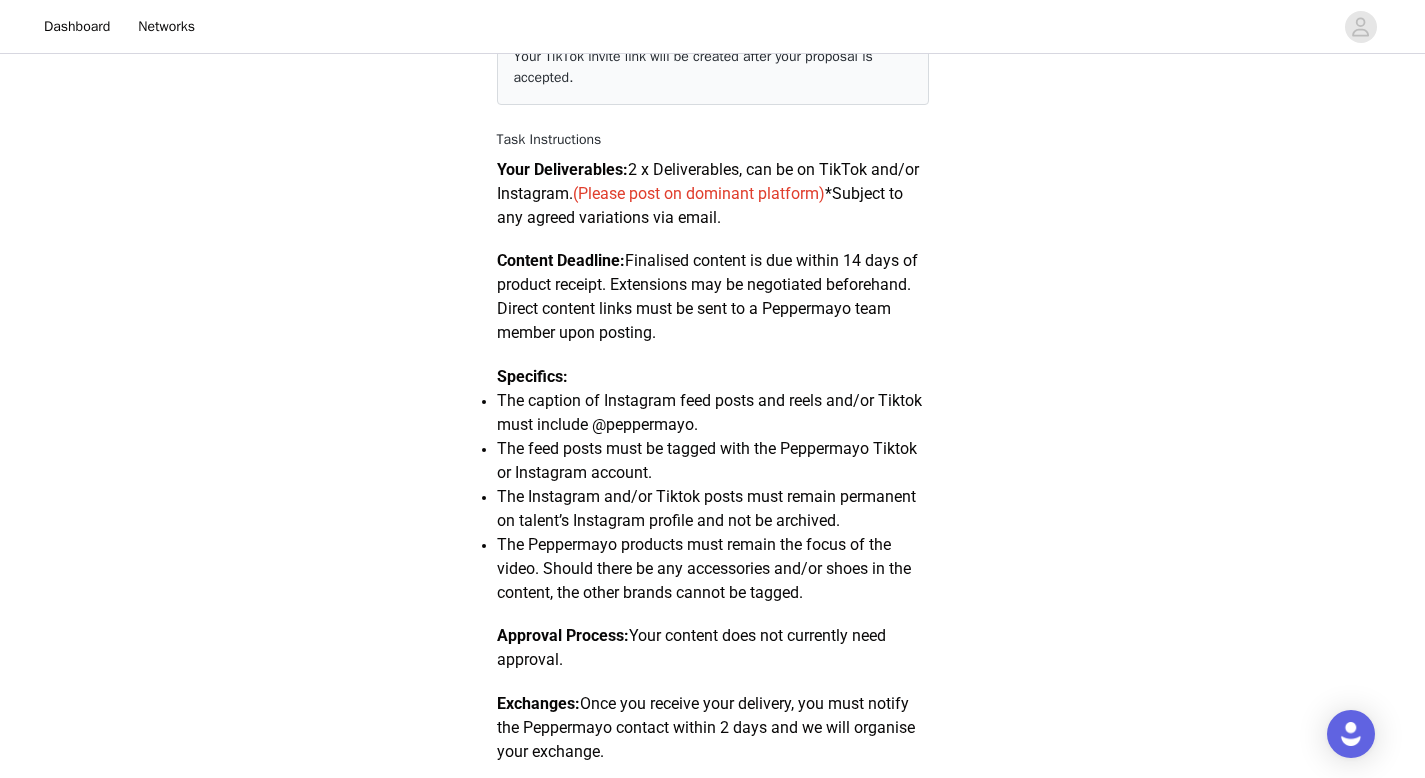 scroll, scrollTop: 1170, scrollLeft: 0, axis: vertical 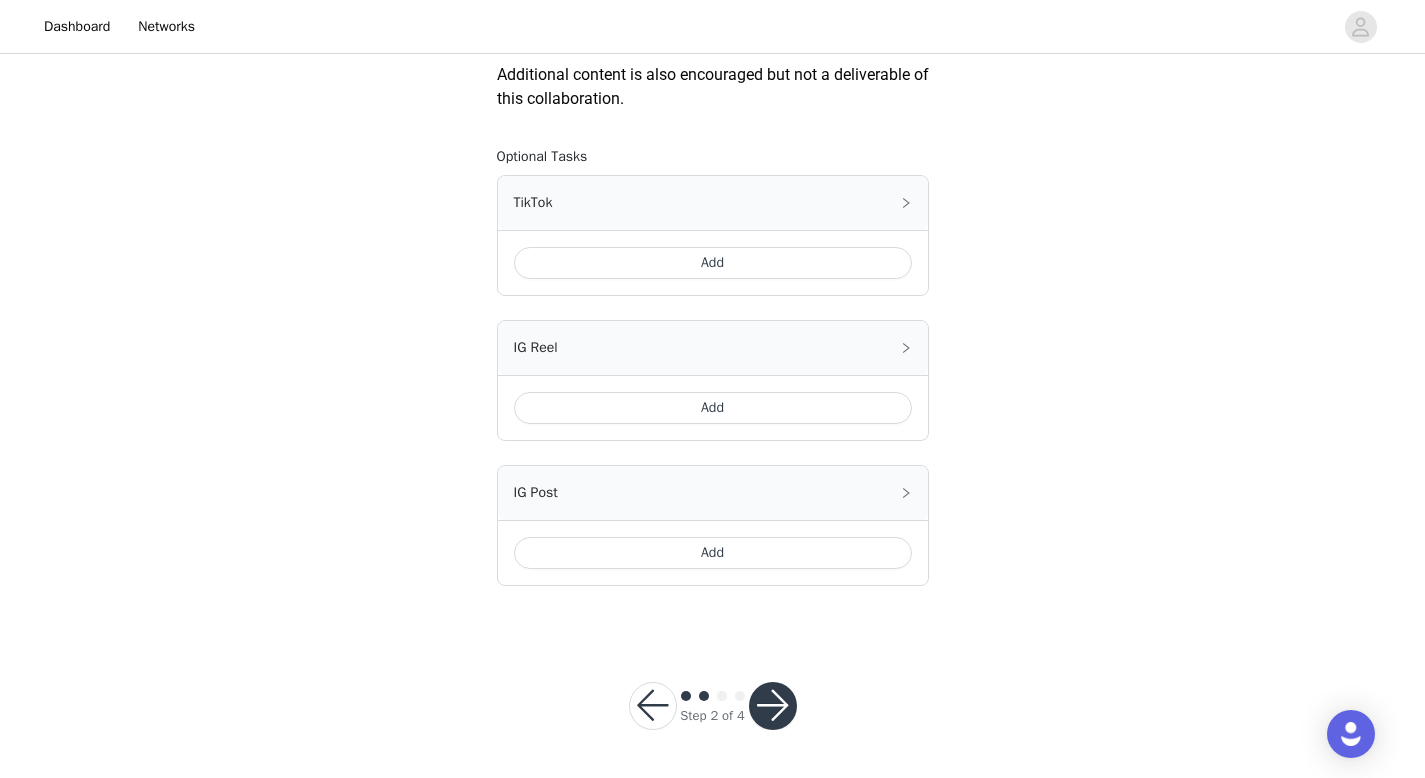 click on "Add" at bounding box center [713, 263] 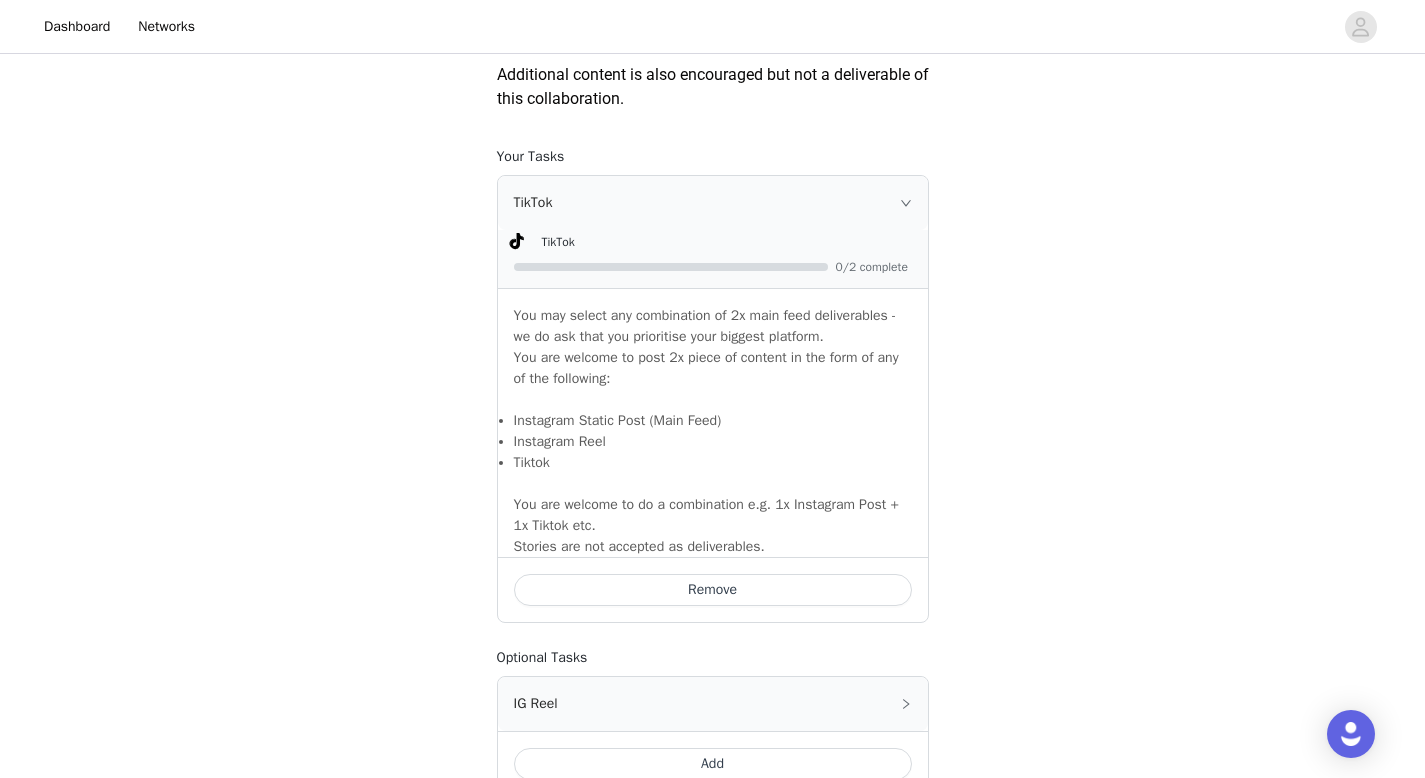scroll, scrollTop: 1526, scrollLeft: 0, axis: vertical 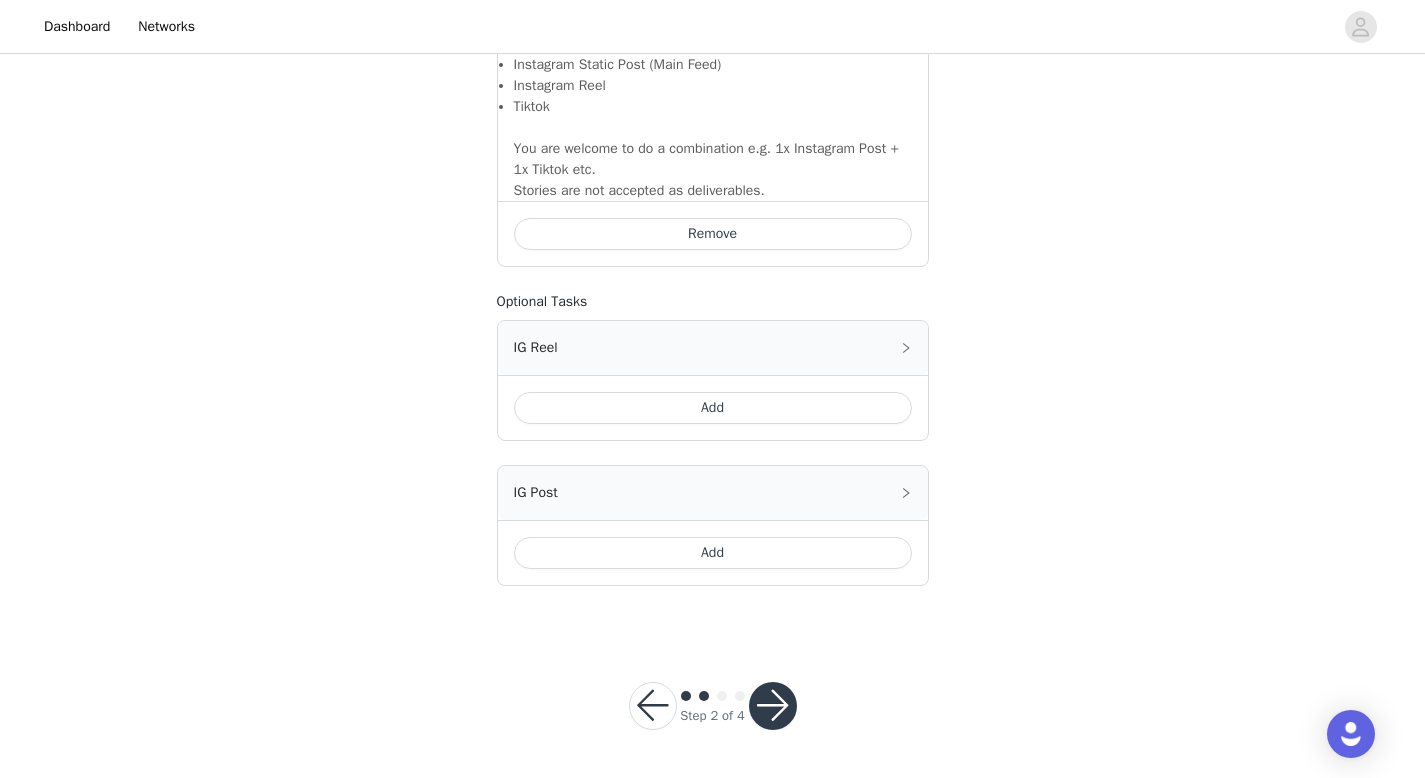 click at bounding box center [773, 706] 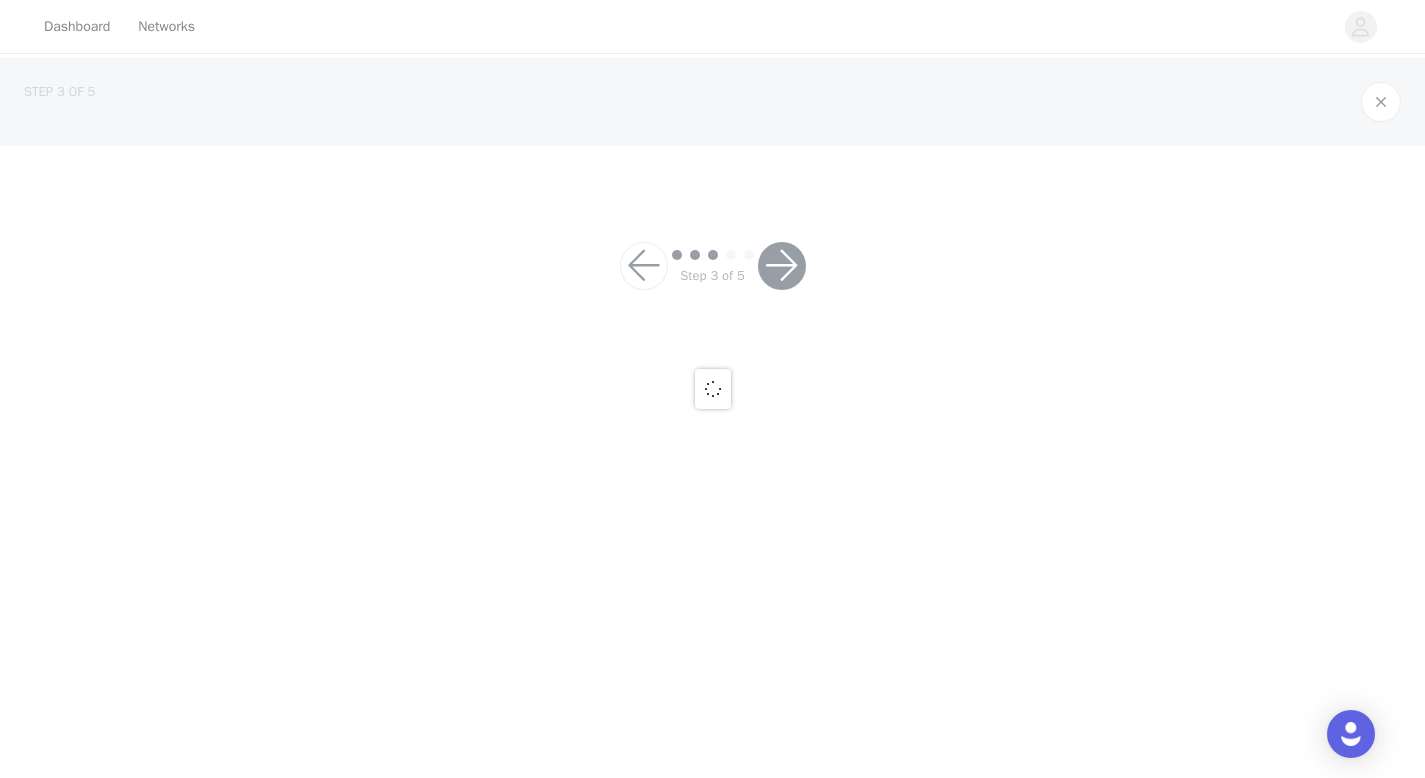 scroll, scrollTop: 0, scrollLeft: 0, axis: both 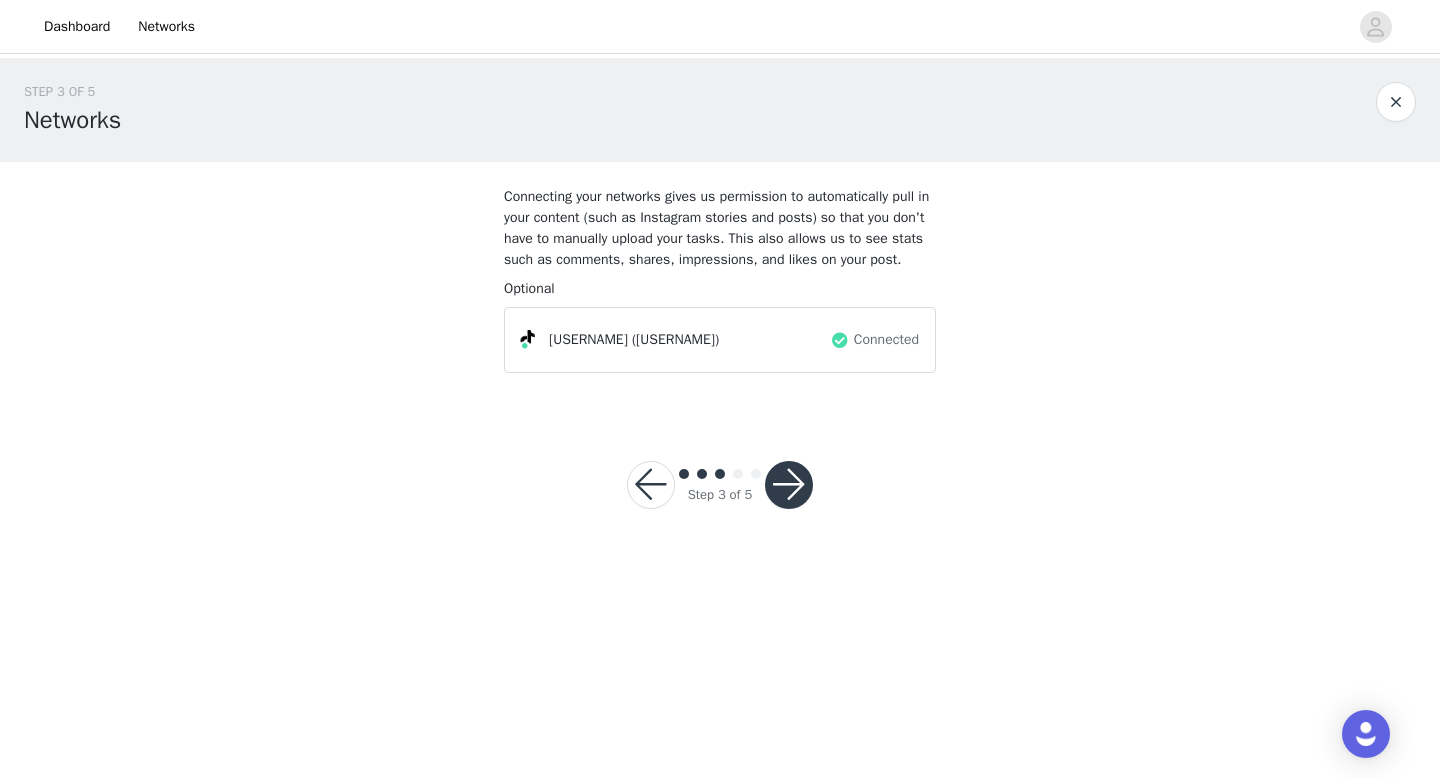 click at bounding box center [789, 485] 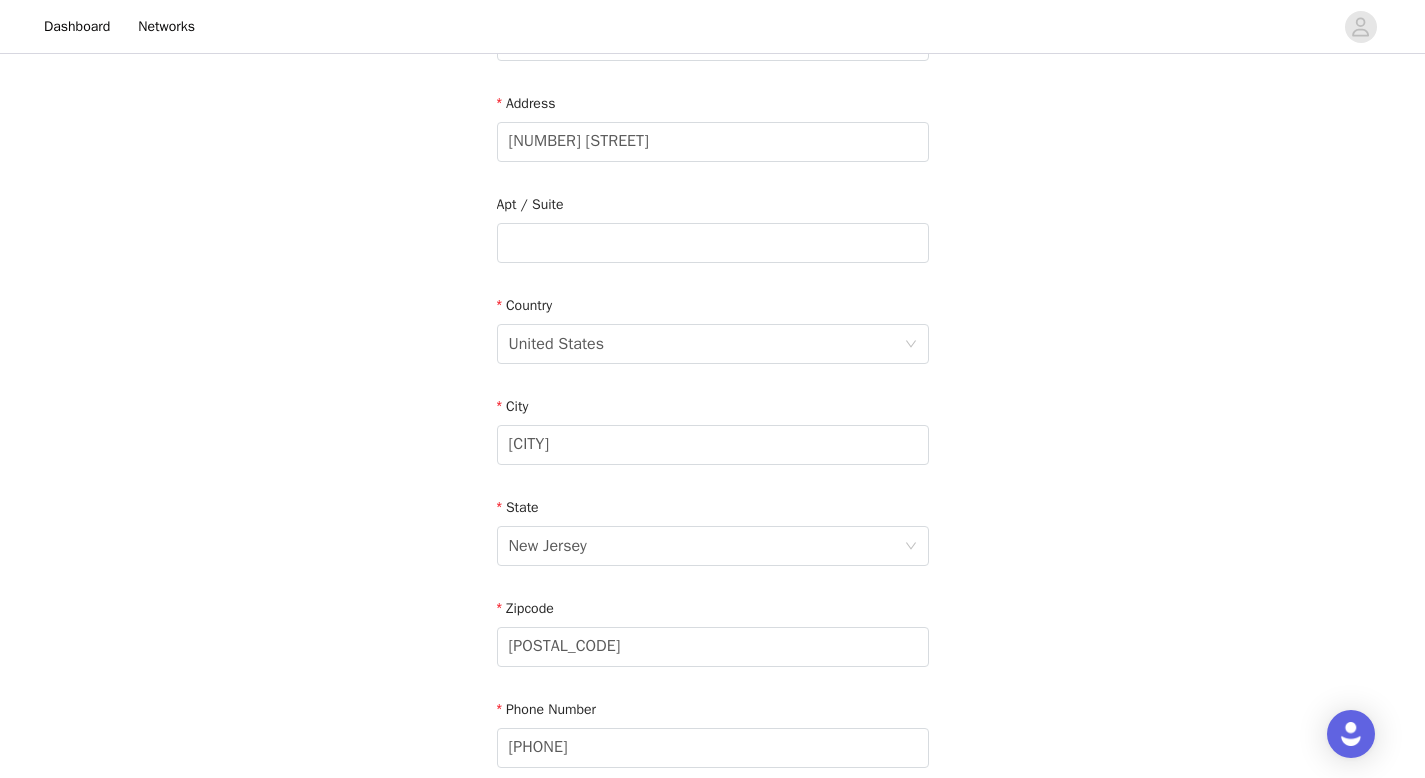 scroll, scrollTop: 585, scrollLeft: 0, axis: vertical 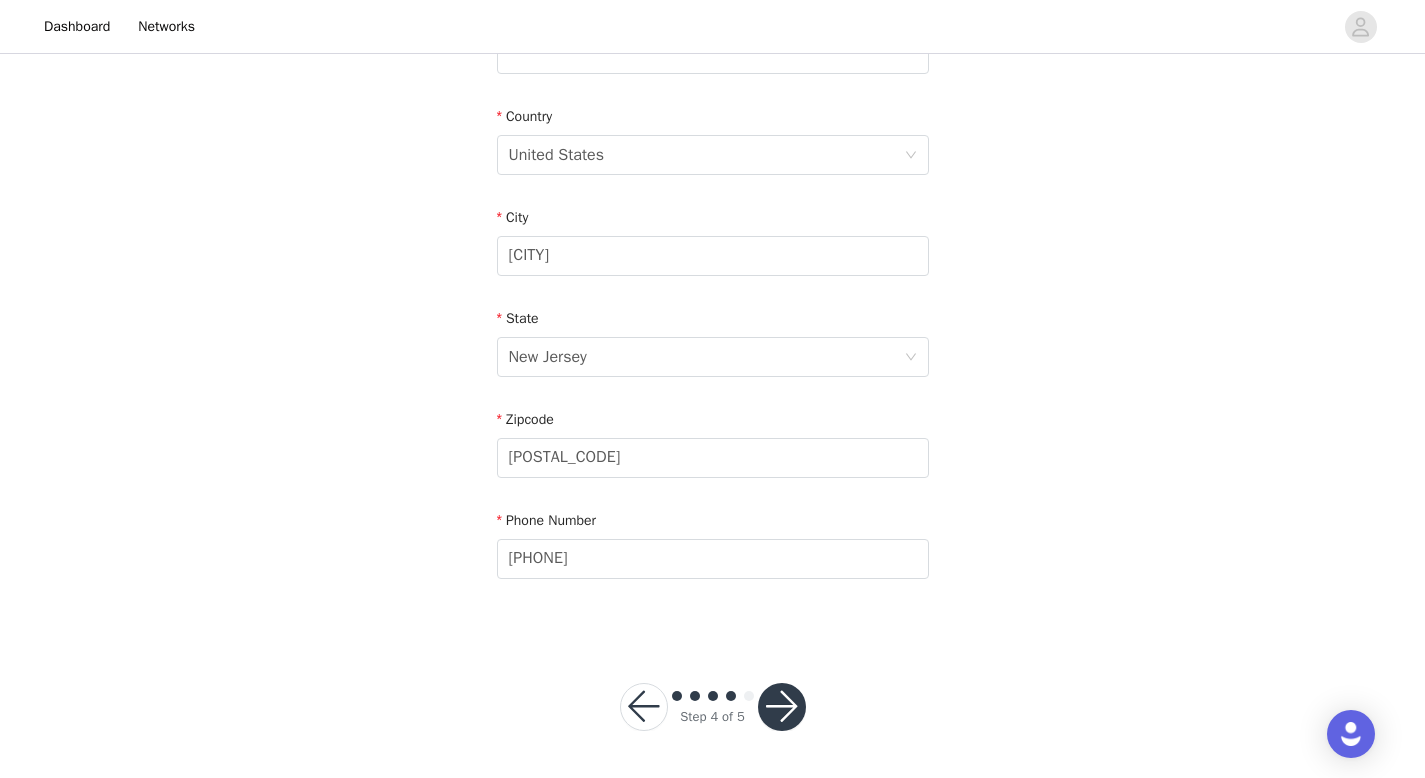 click at bounding box center (782, 707) 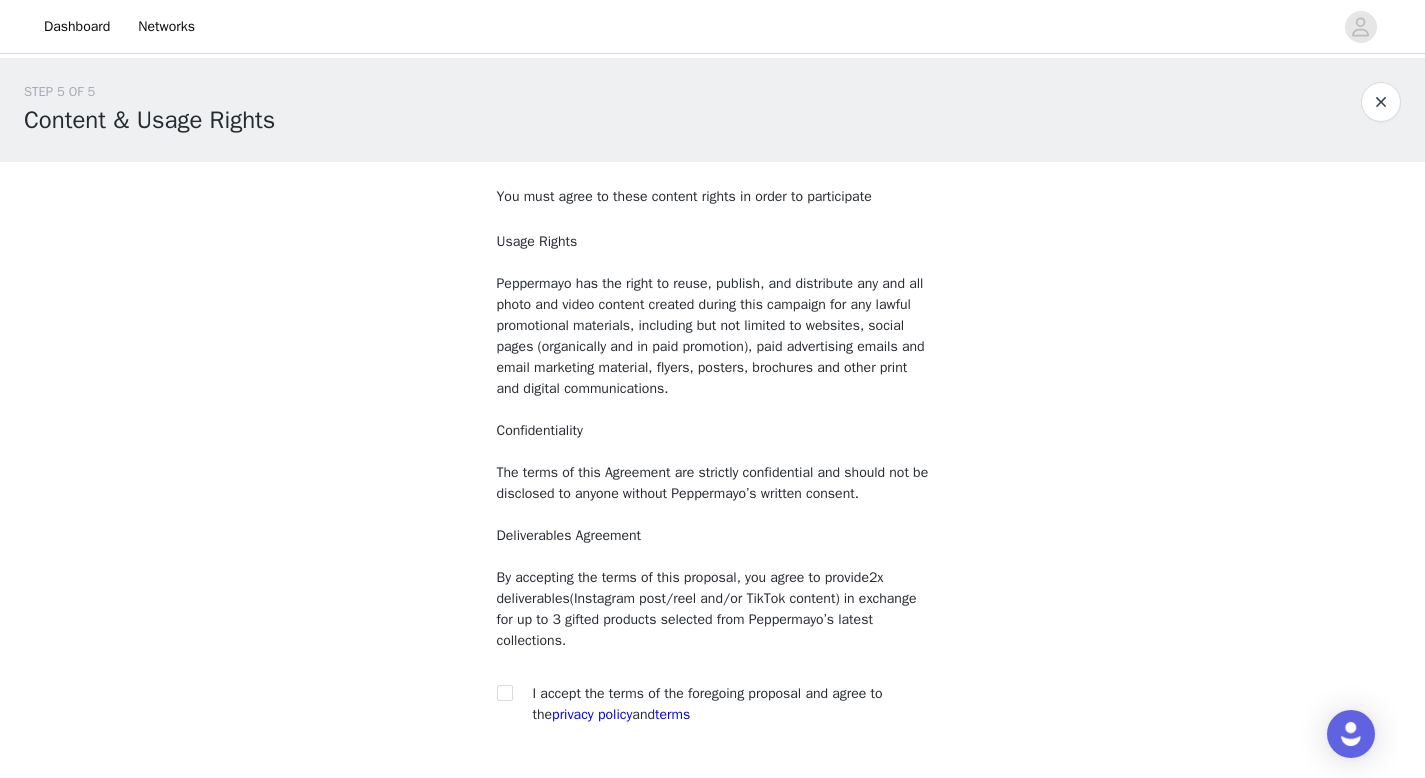 scroll, scrollTop: 146, scrollLeft: 0, axis: vertical 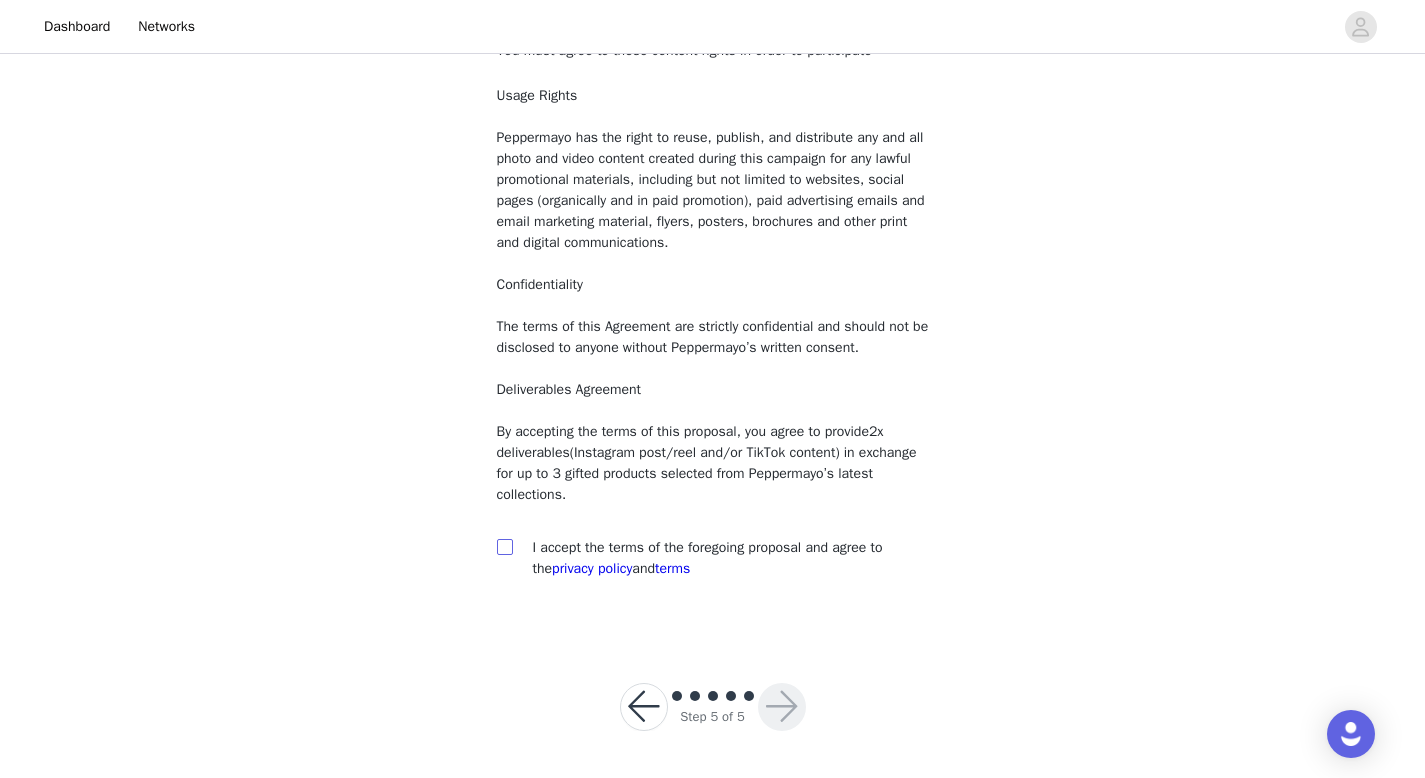 click at bounding box center (504, 546) 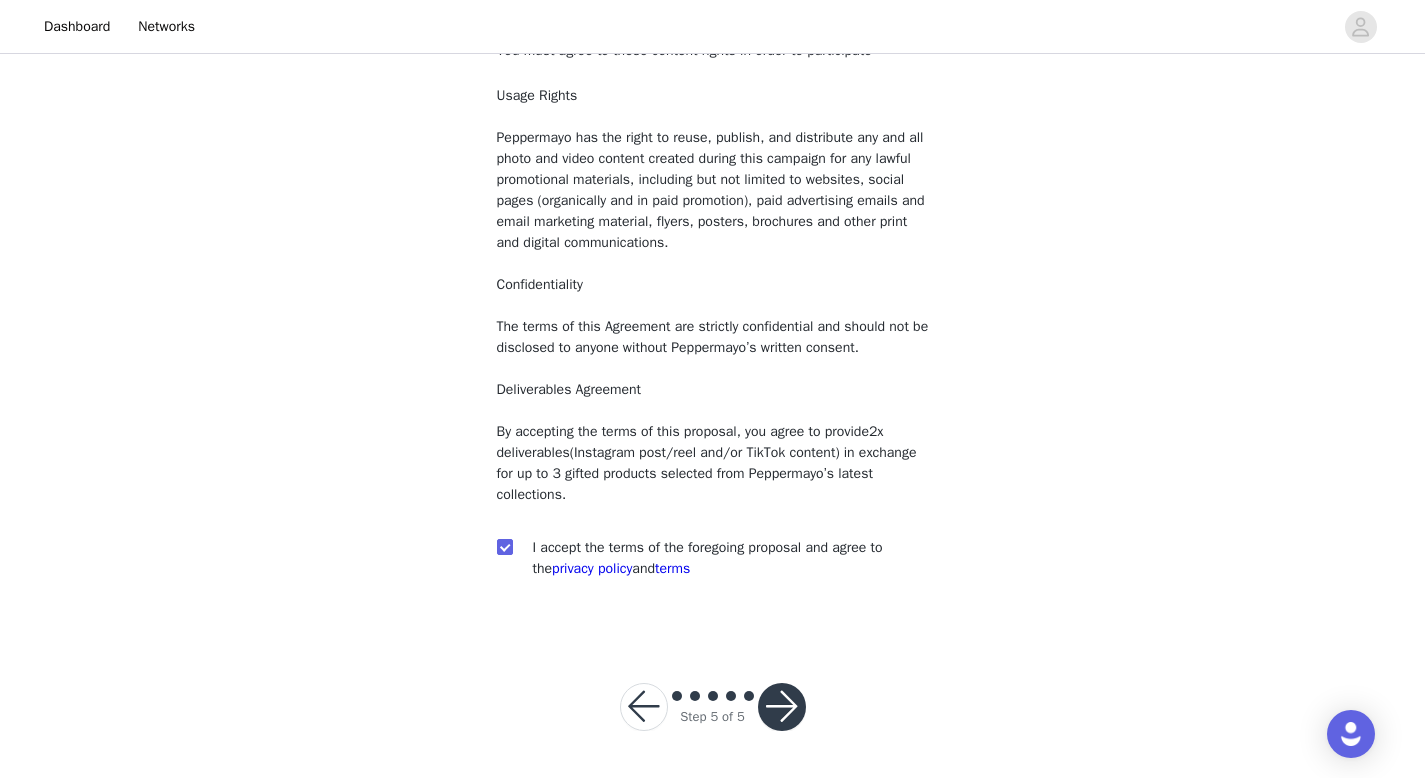click at bounding box center (782, 707) 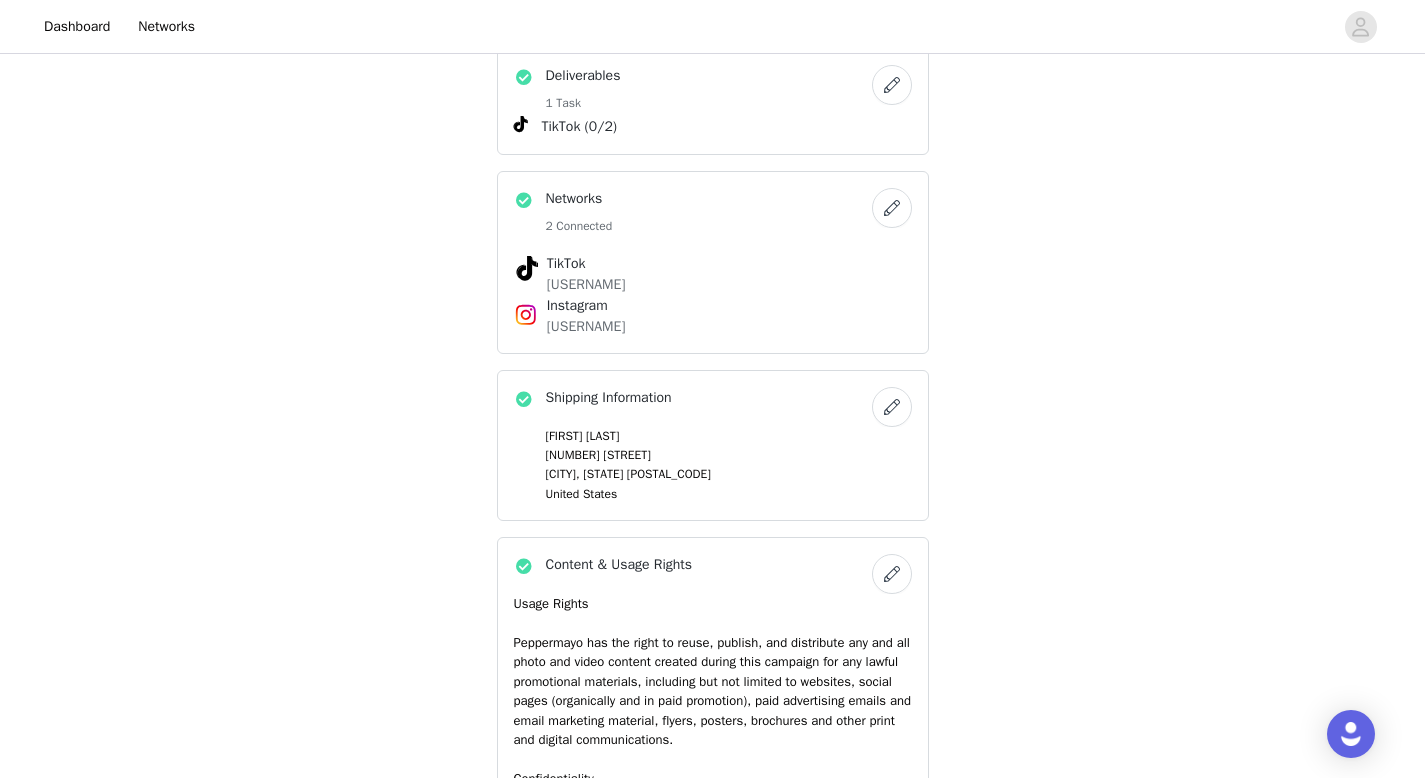 scroll, scrollTop: 1574, scrollLeft: 0, axis: vertical 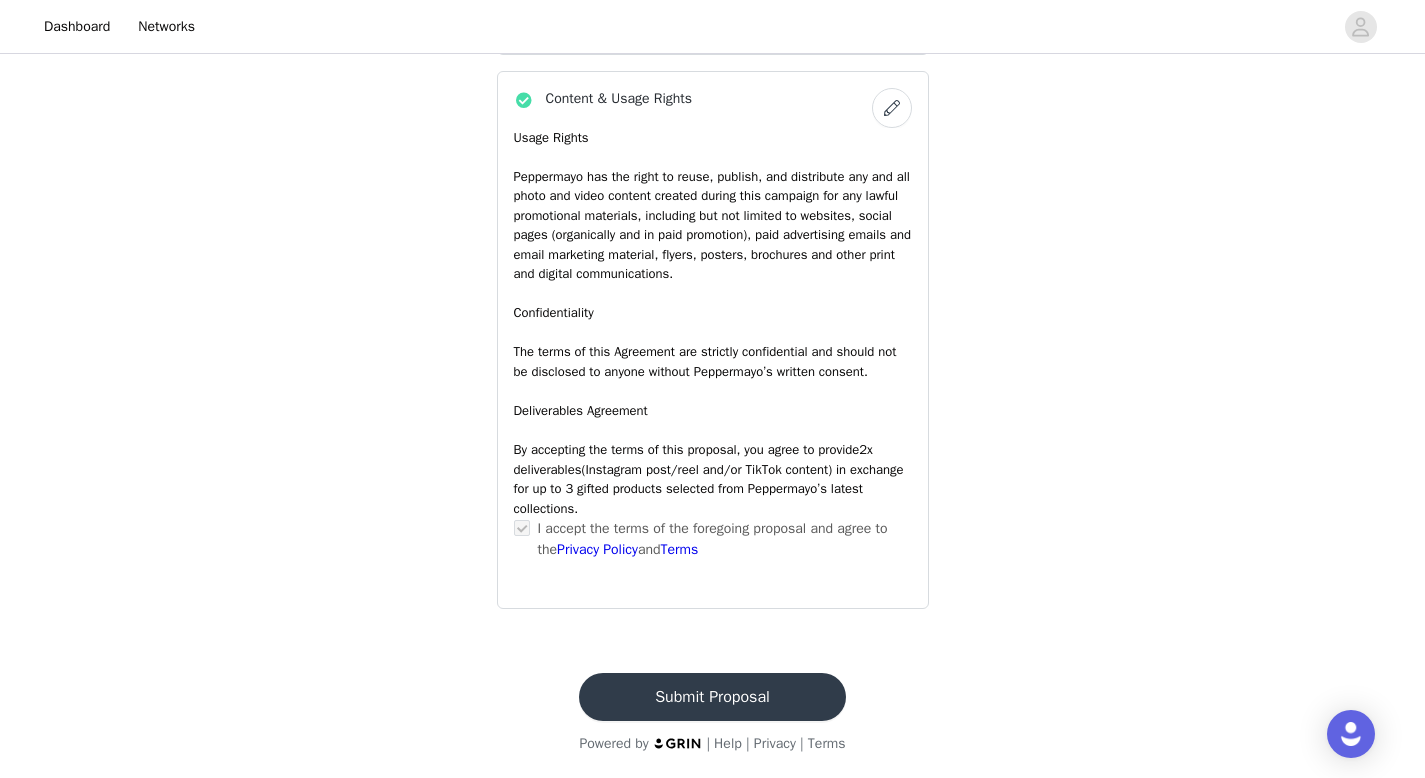 click on "Submit Proposal" at bounding box center [712, 697] 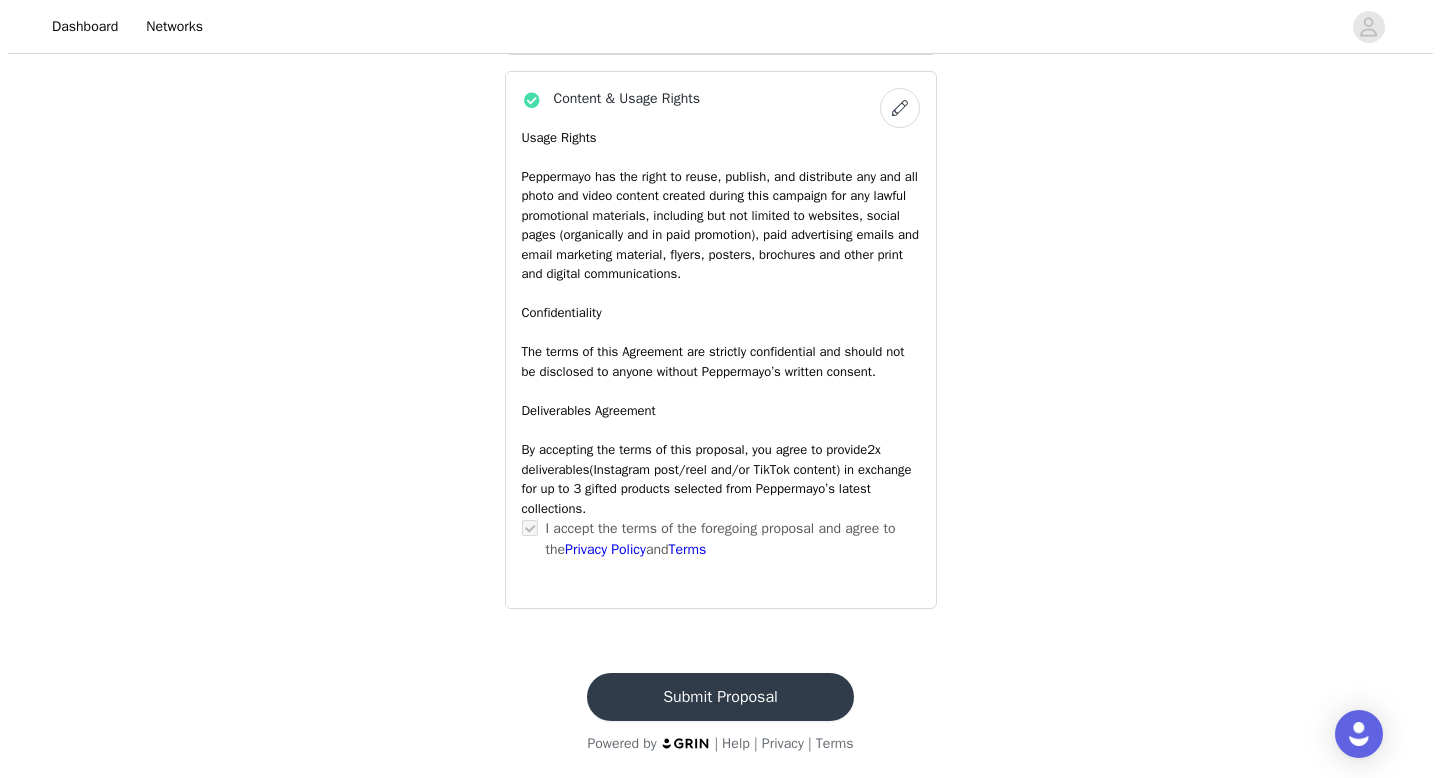 scroll, scrollTop: 0, scrollLeft: 0, axis: both 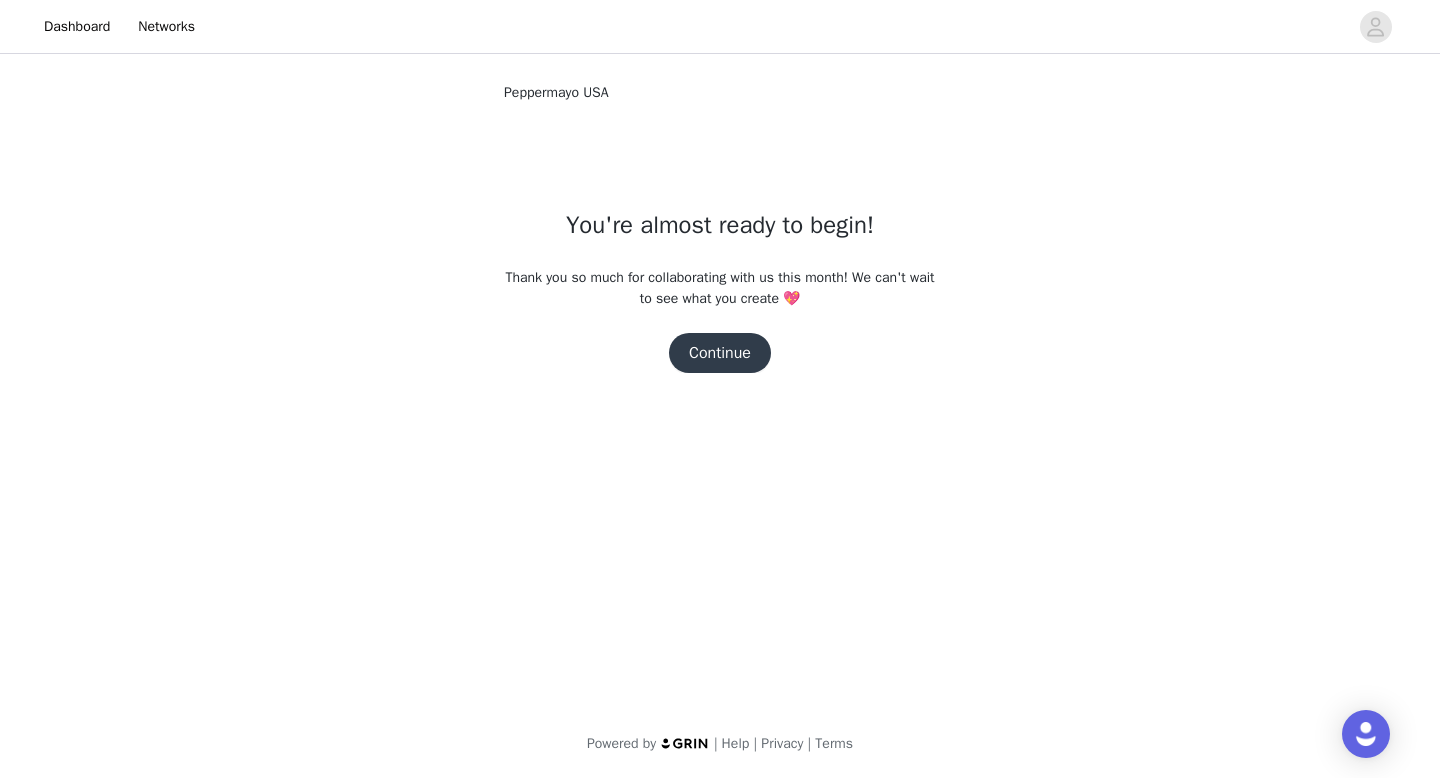 click on "Continue" at bounding box center [720, 353] 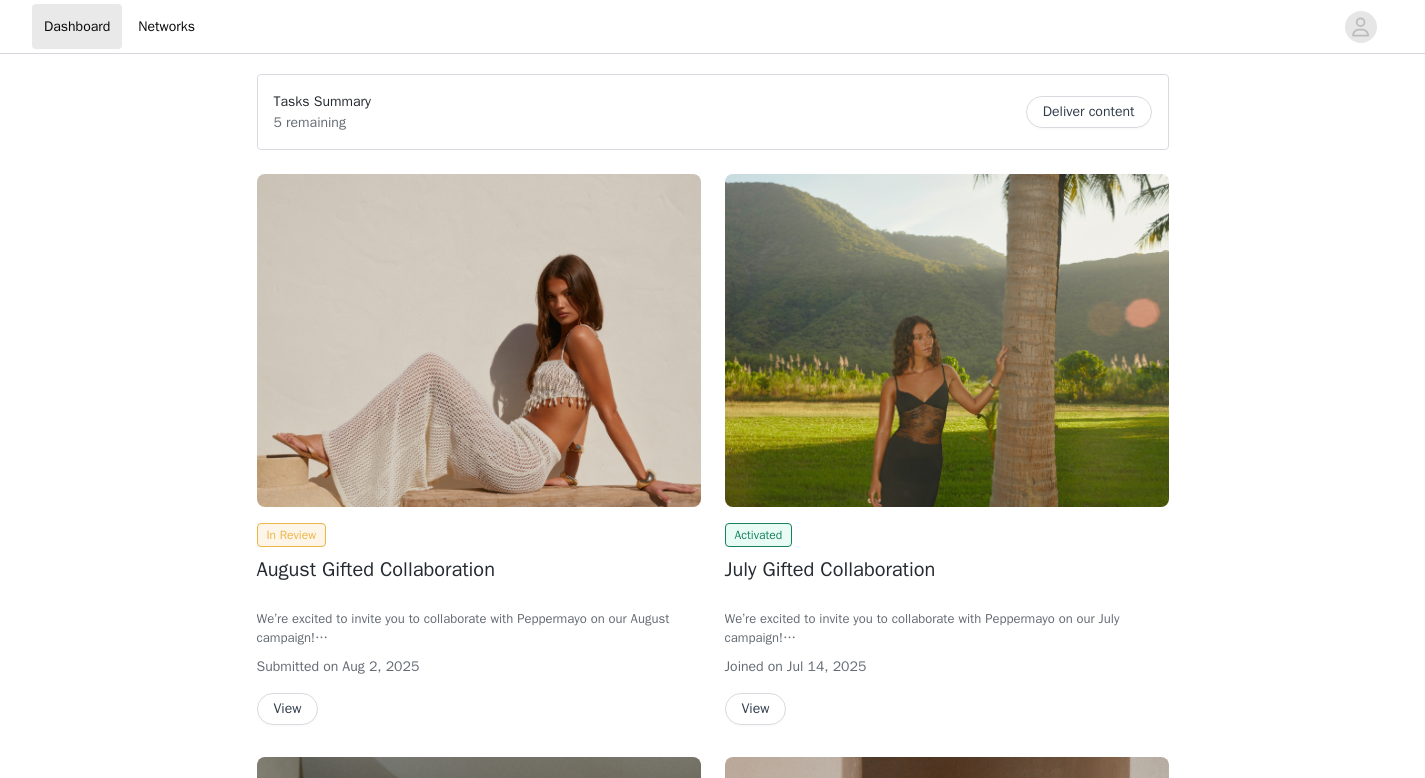 scroll, scrollTop: 0, scrollLeft: 0, axis: both 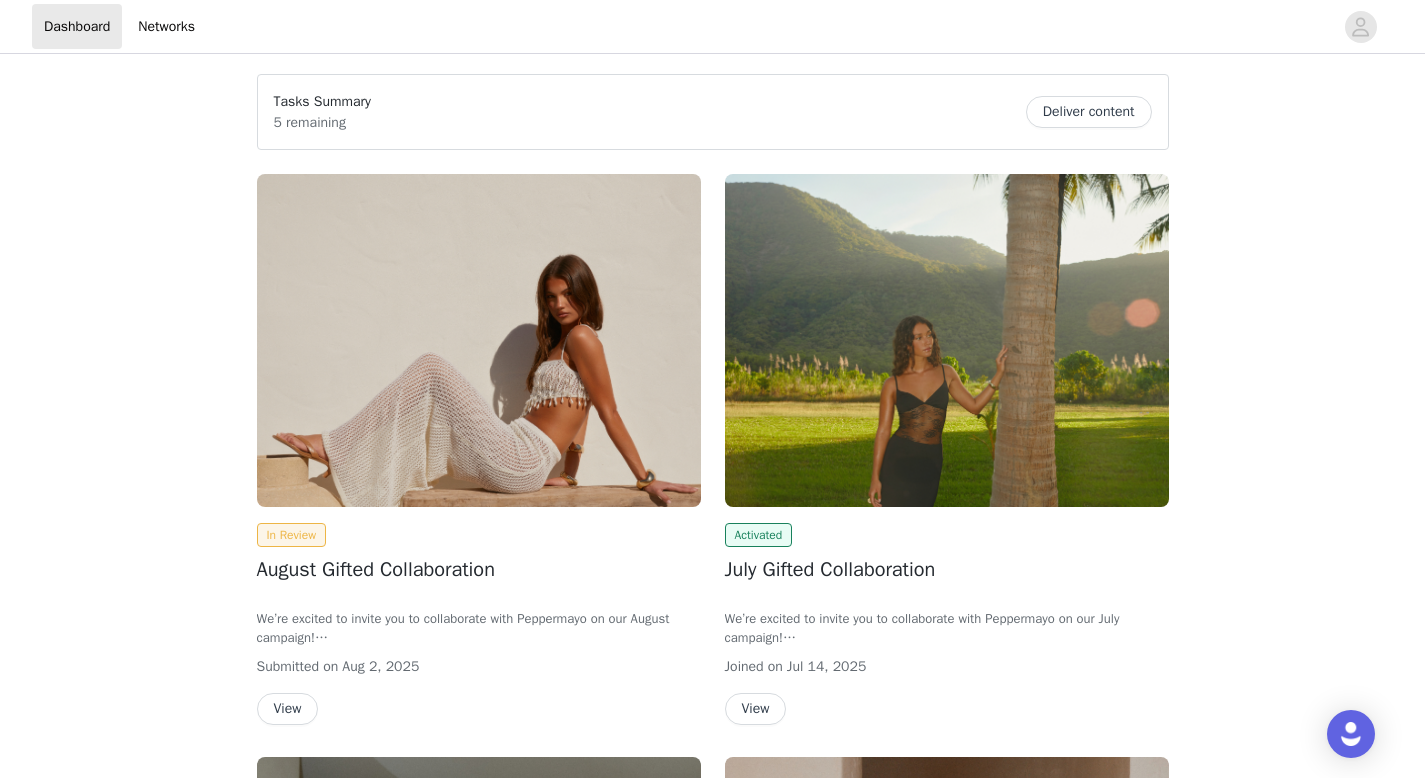 click on "View" at bounding box center [288, 709] 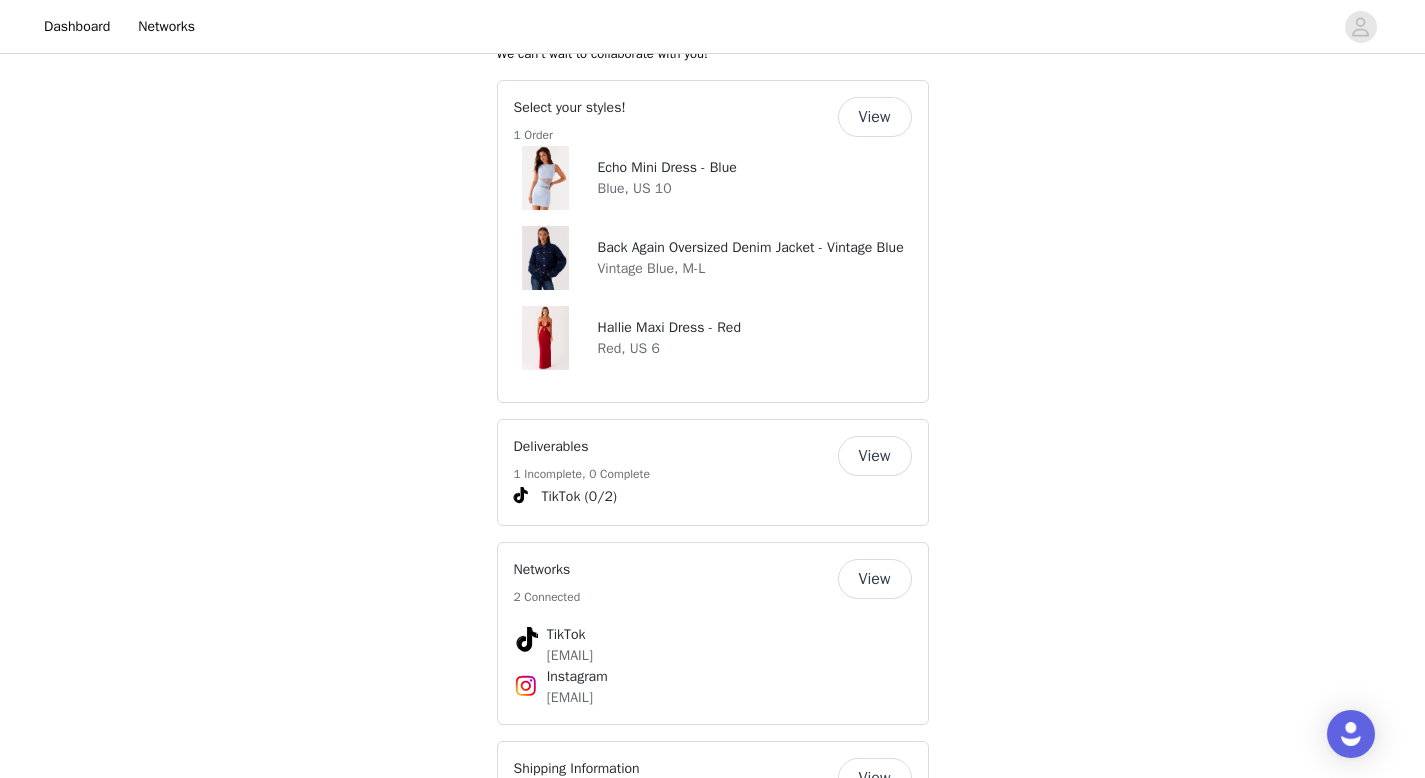 scroll, scrollTop: 0, scrollLeft: 0, axis: both 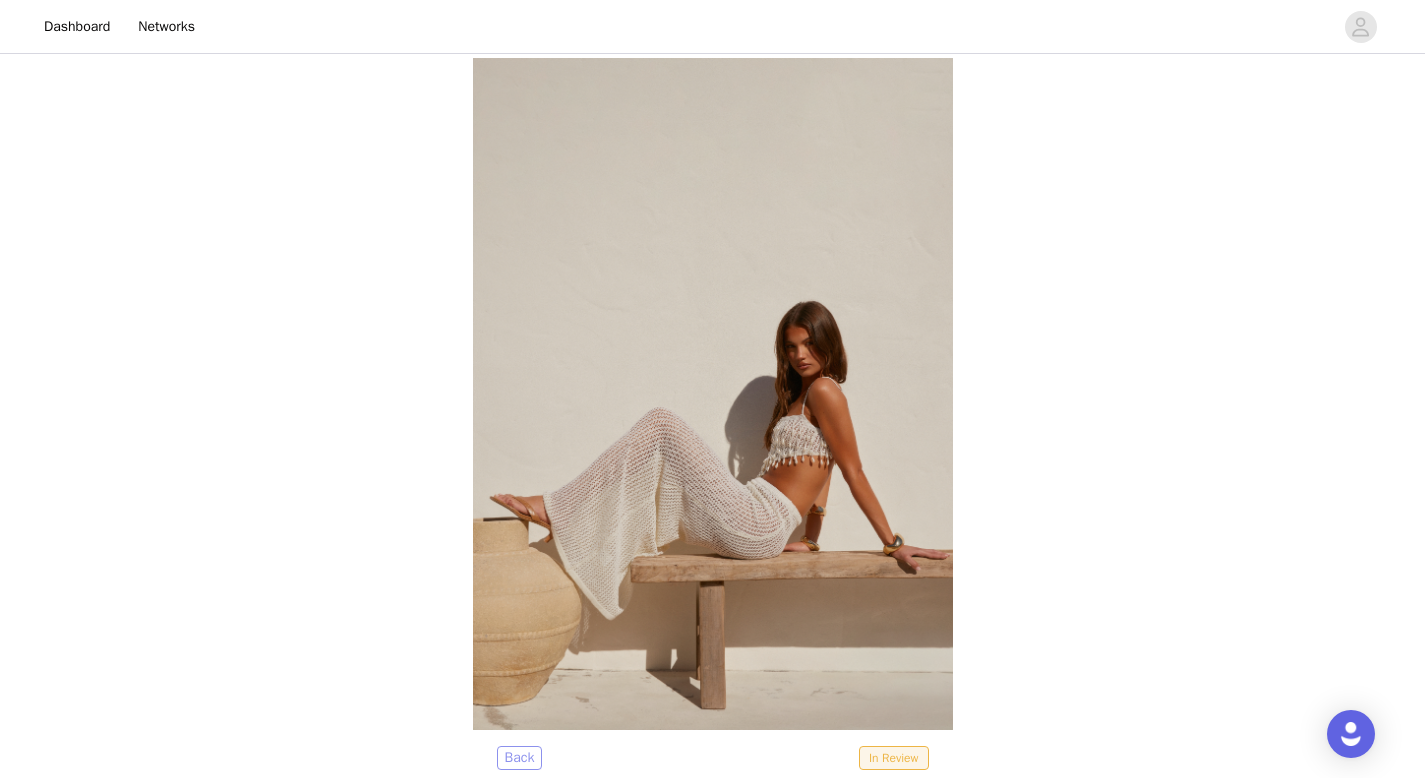 click on "Back" at bounding box center (520, 758) 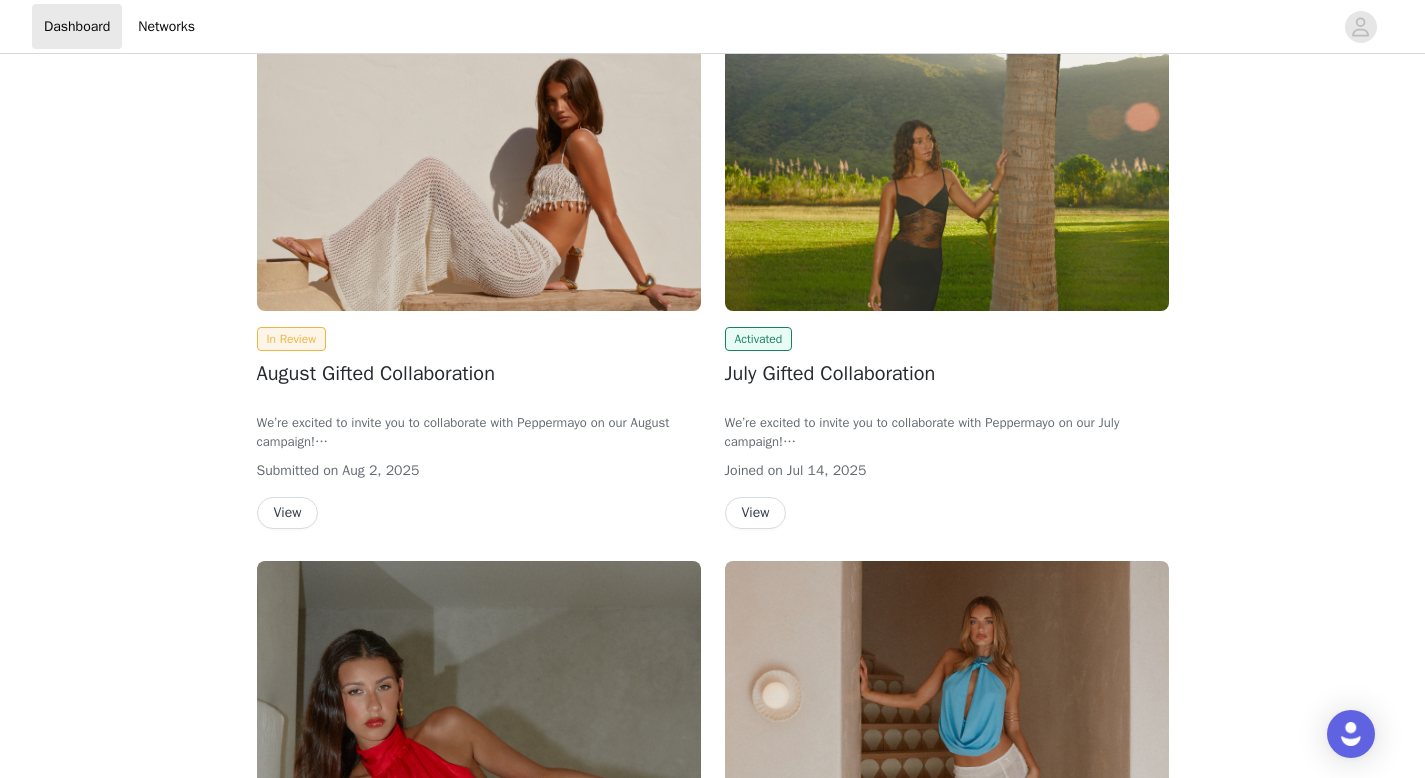 scroll, scrollTop: 0, scrollLeft: 0, axis: both 